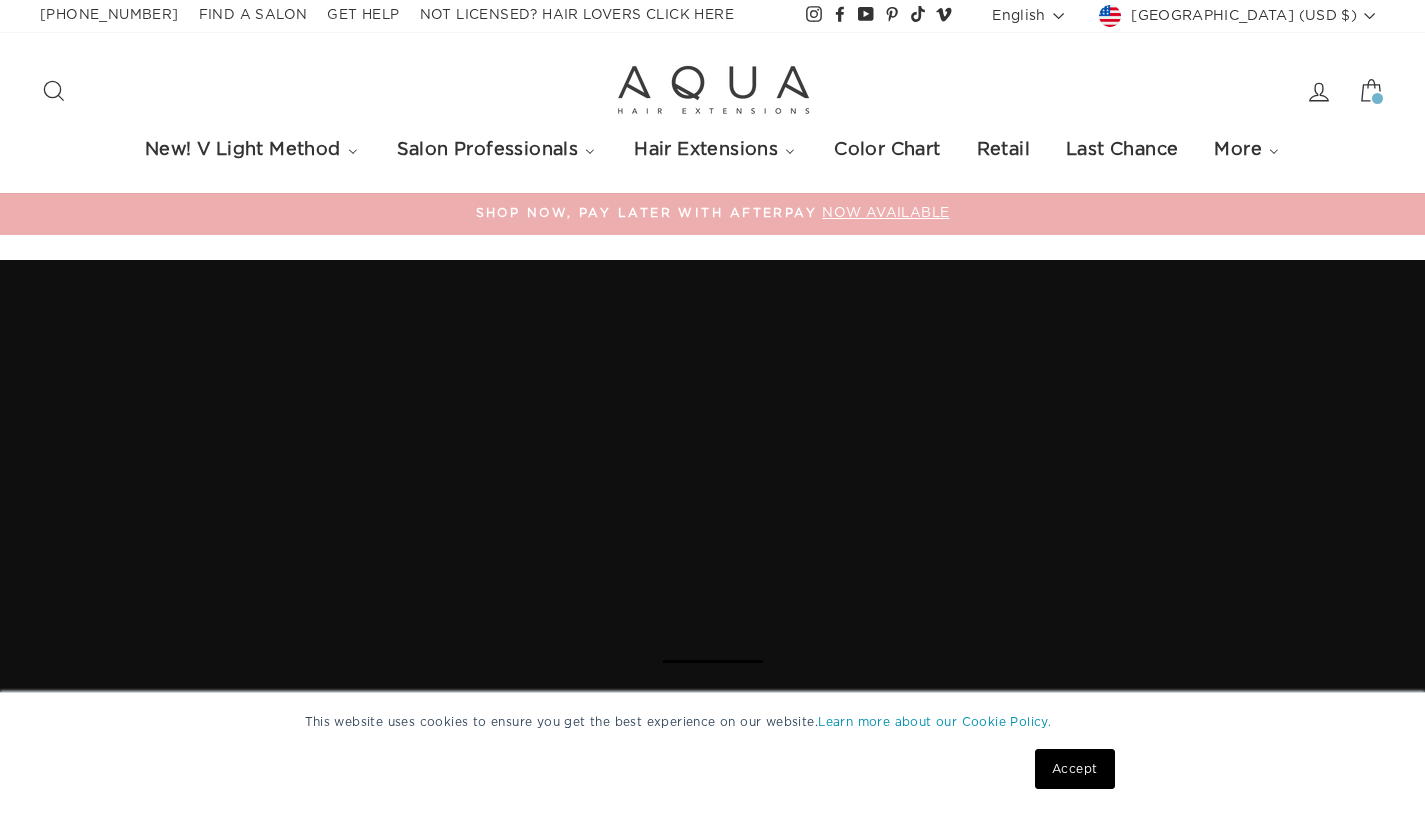 scroll, scrollTop: 0, scrollLeft: 0, axis: both 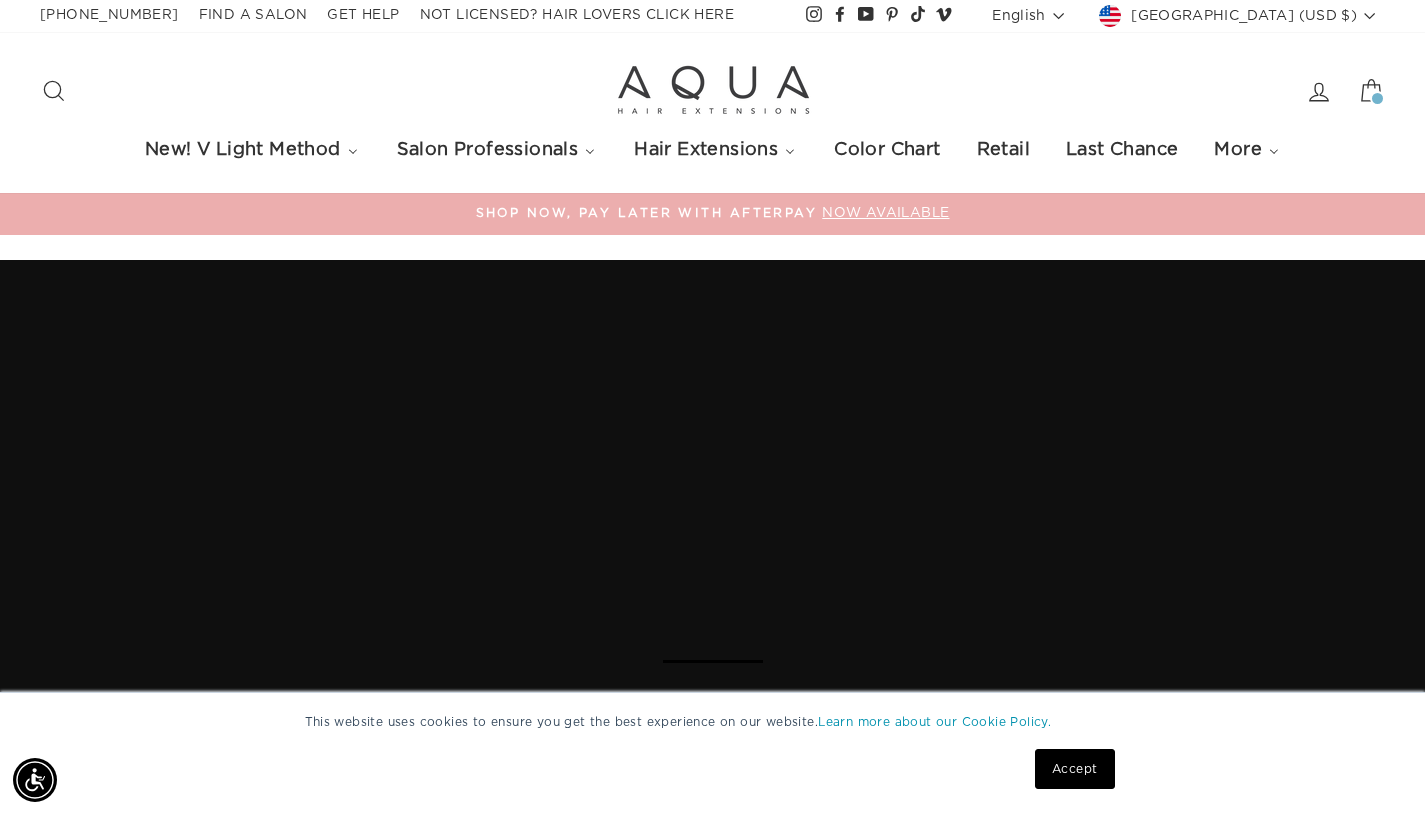 click 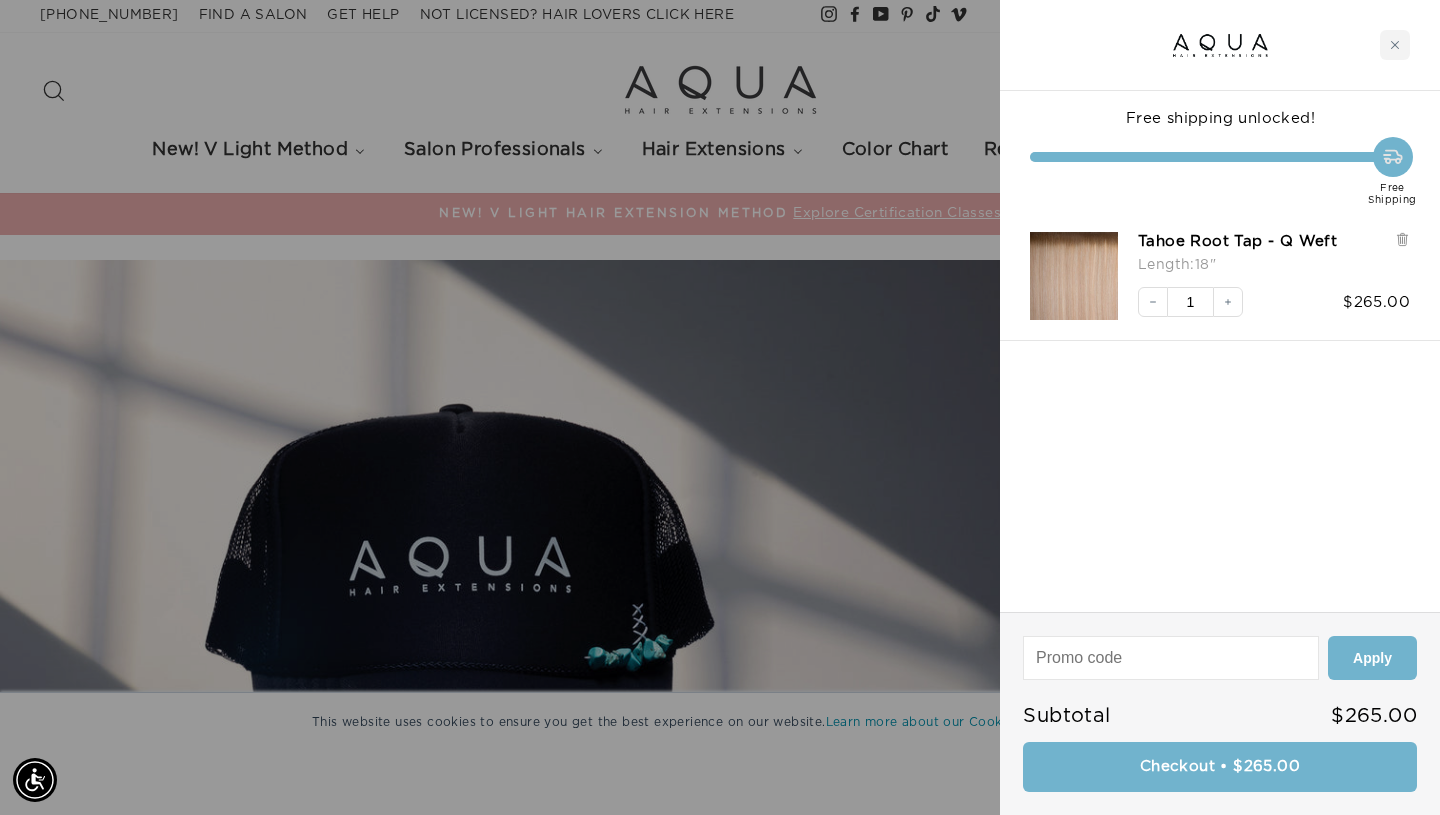 click at bounding box center [1074, 276] 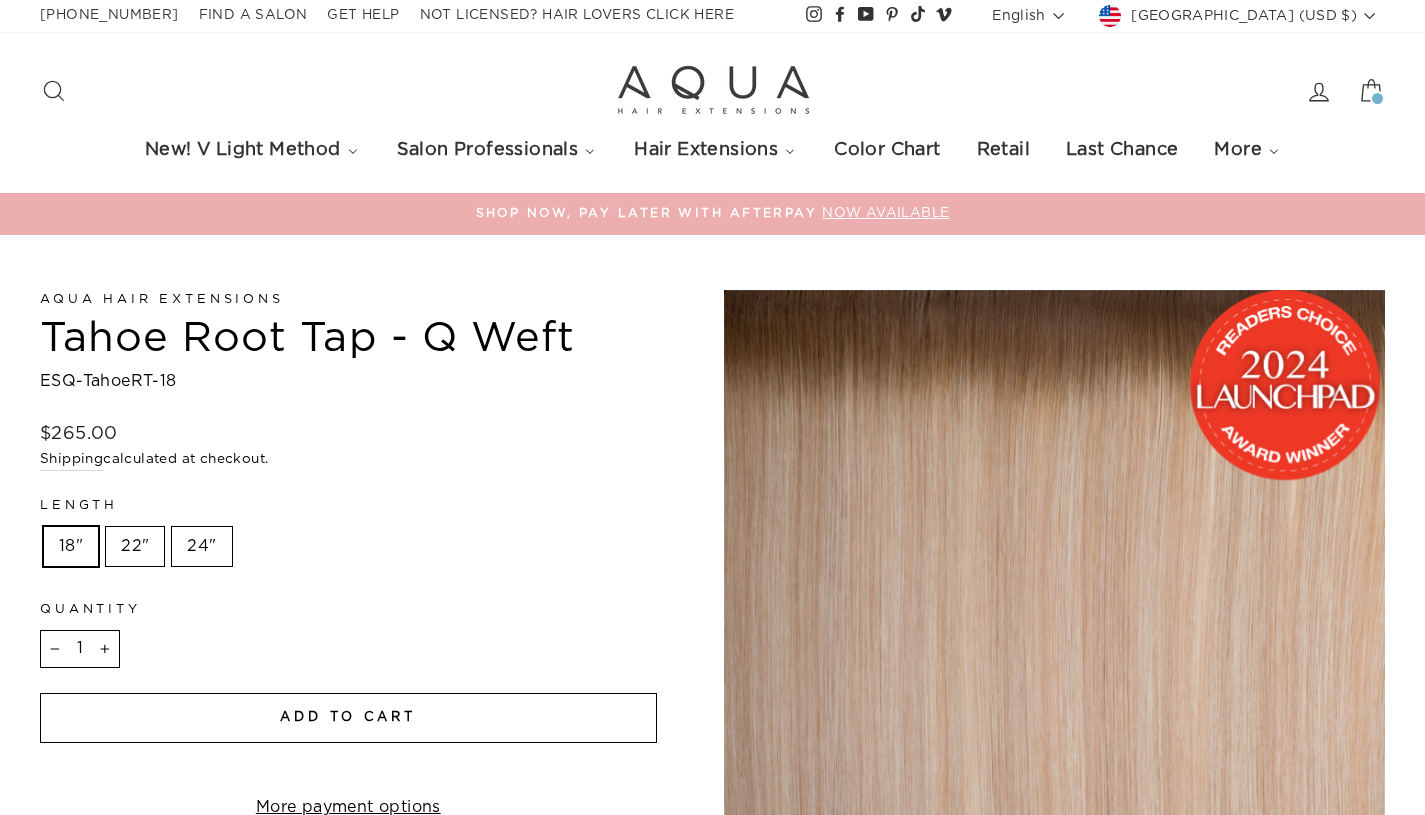 click on "22"" at bounding box center [135, 547] 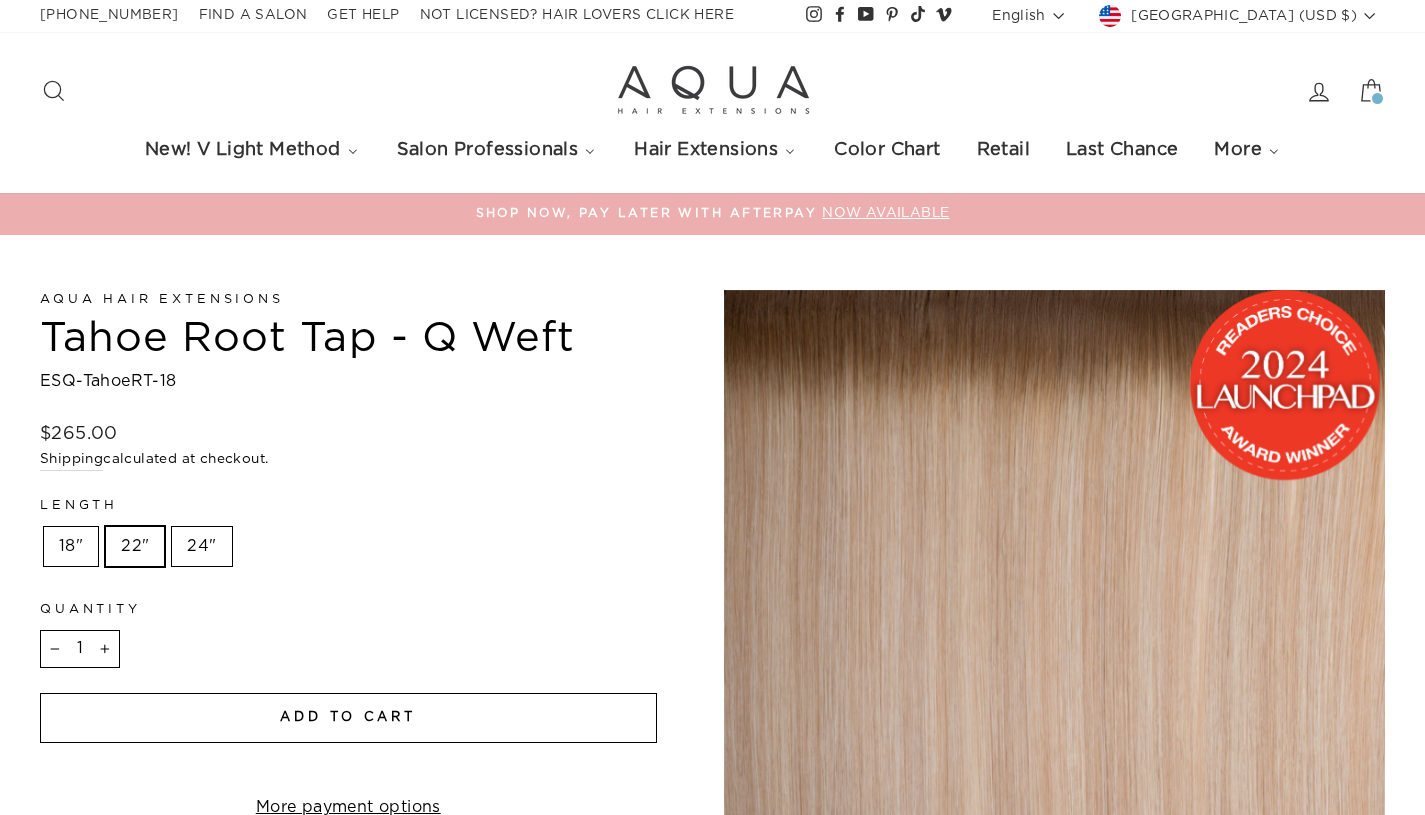 scroll, scrollTop: 0, scrollLeft: 0, axis: both 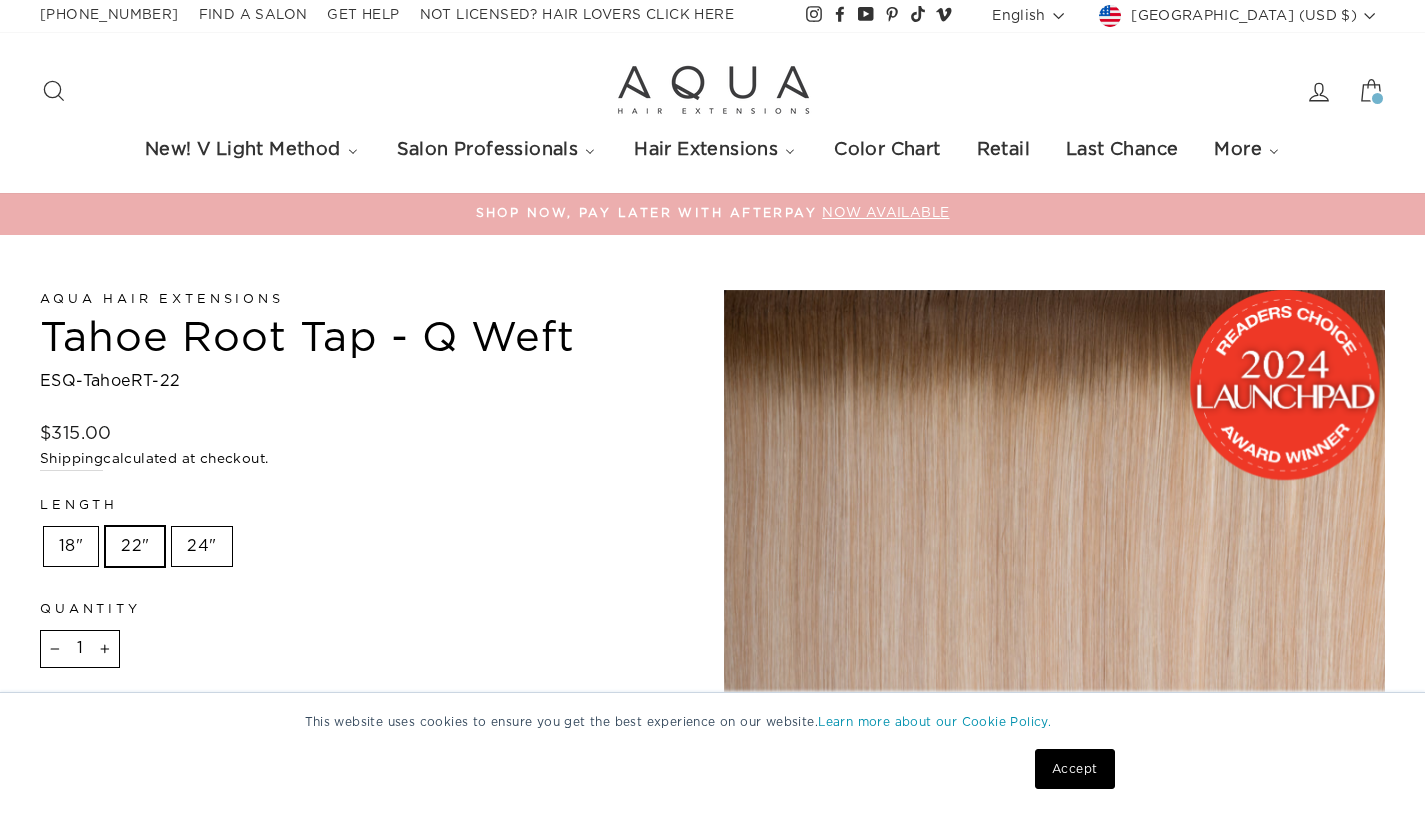 click on "ESQ-TahoeRT-22" at bounding box center [348, 382] 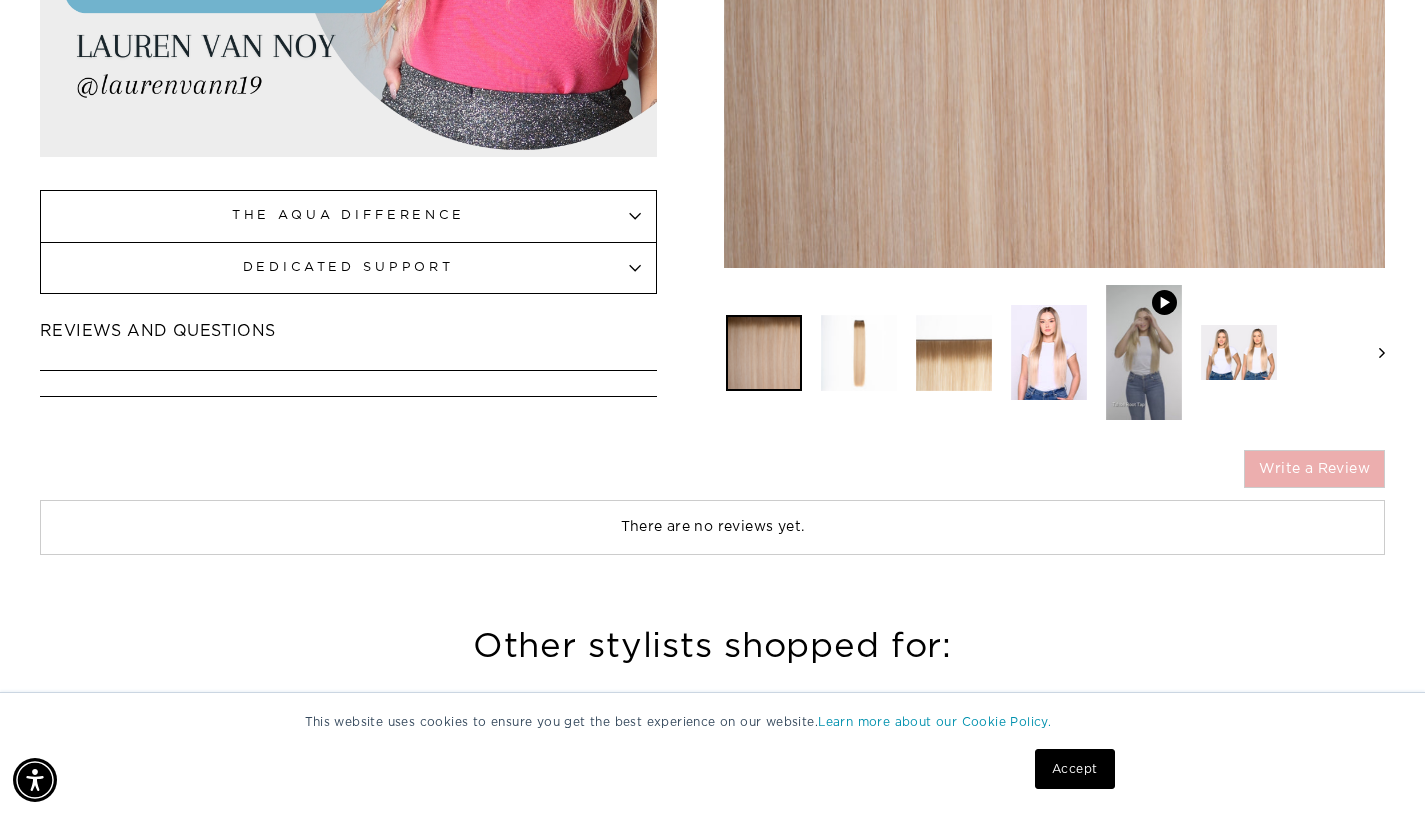scroll, scrollTop: 2560, scrollLeft: 0, axis: vertical 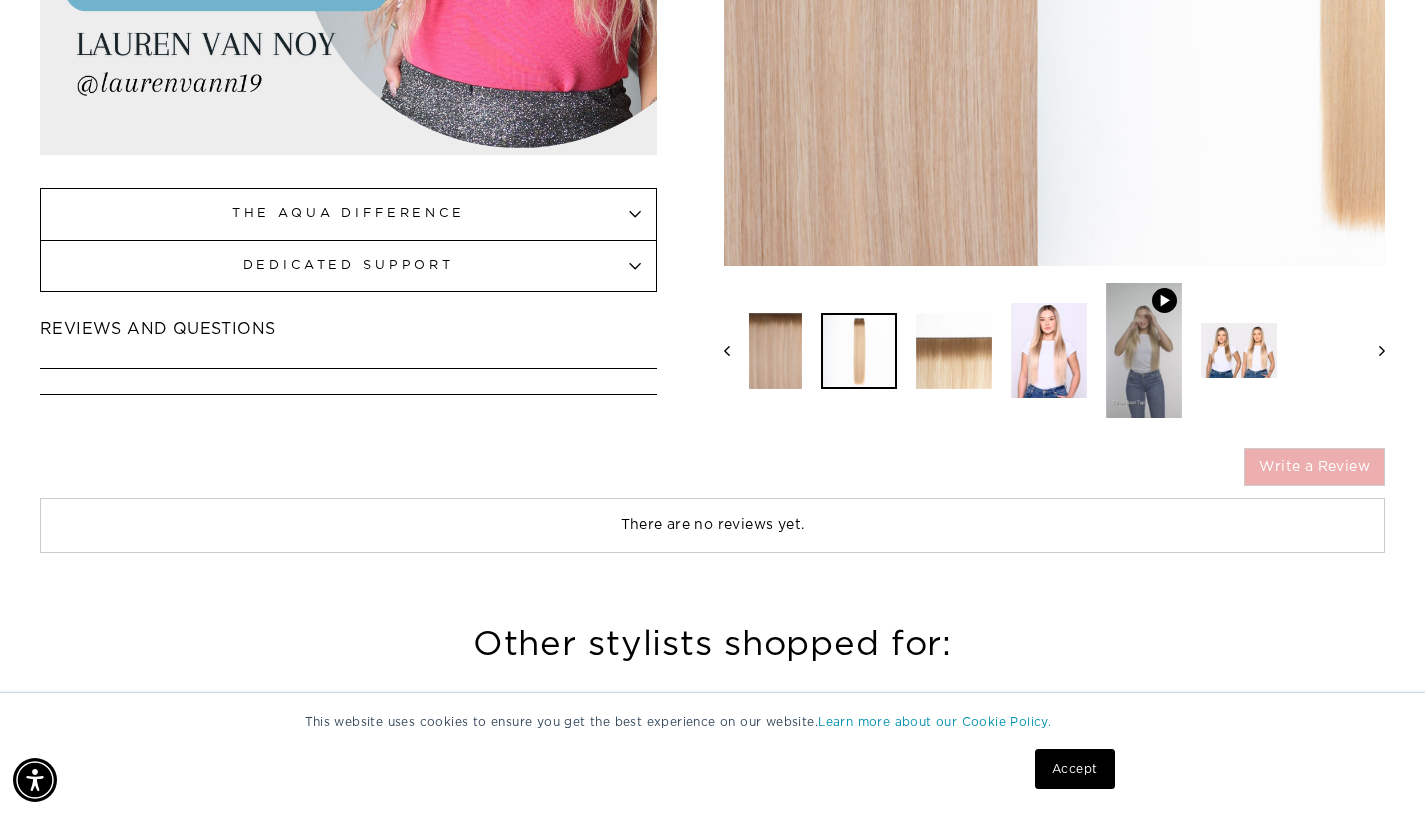 click at bounding box center [859, 350] 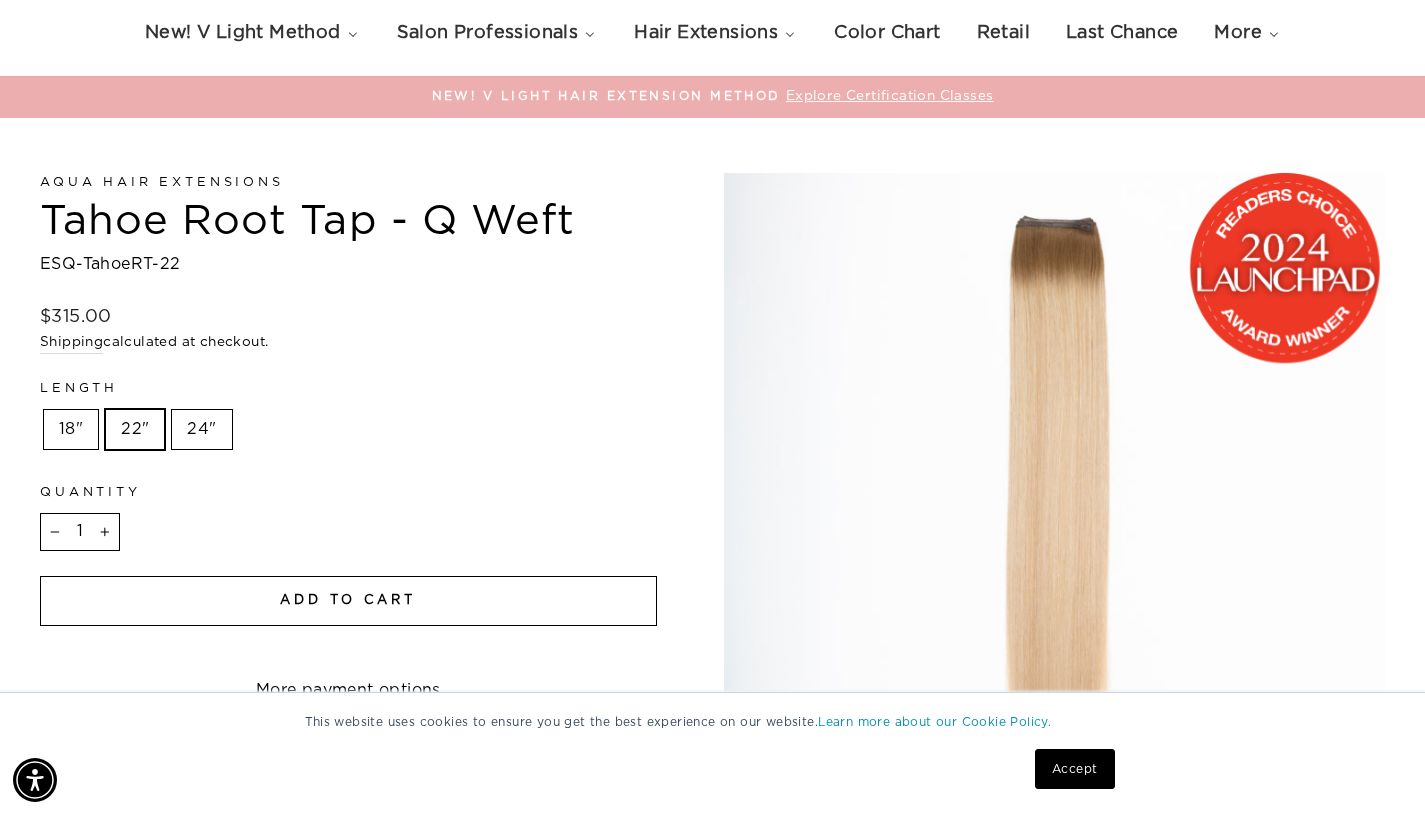 scroll, scrollTop: 0, scrollLeft: 0, axis: both 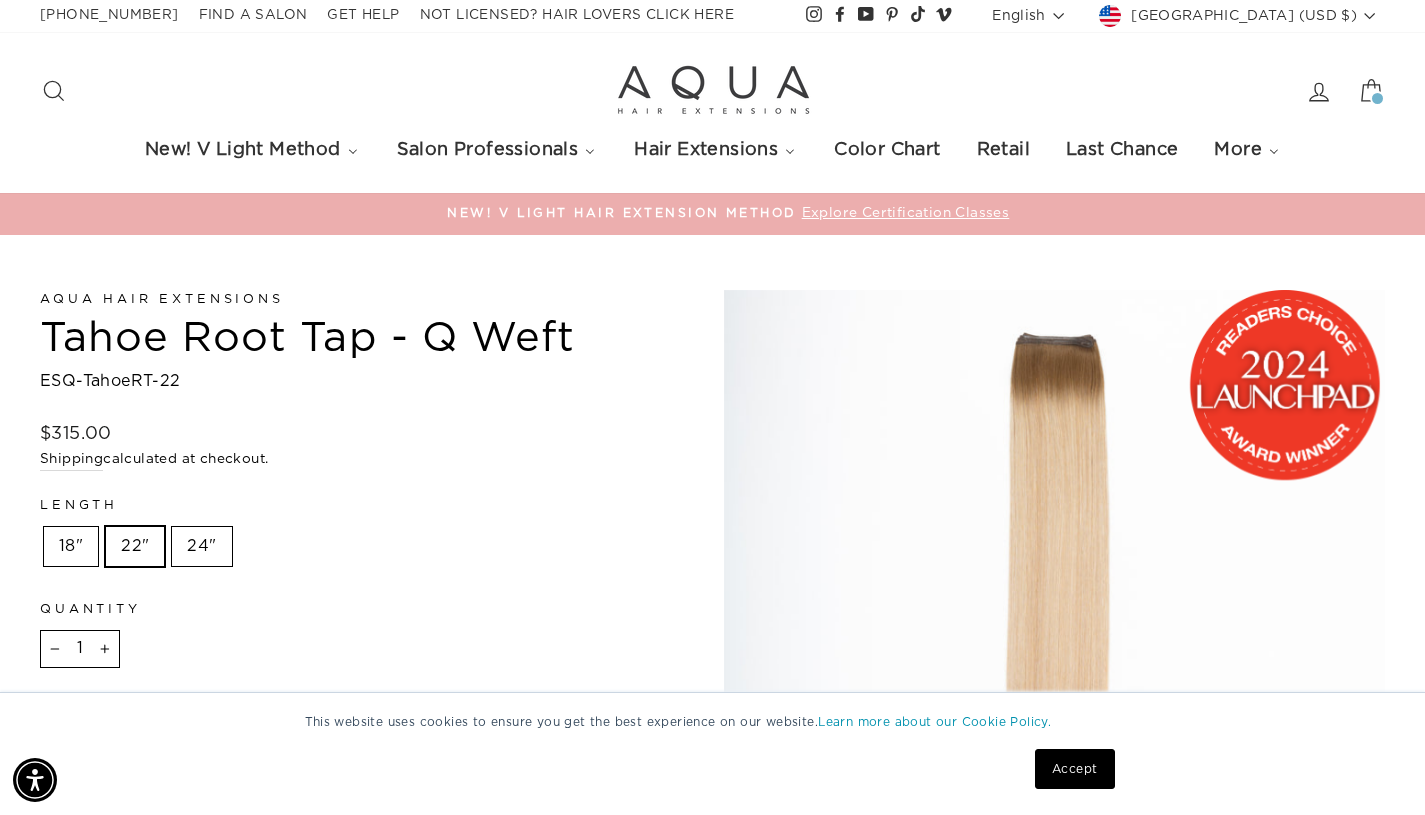 click 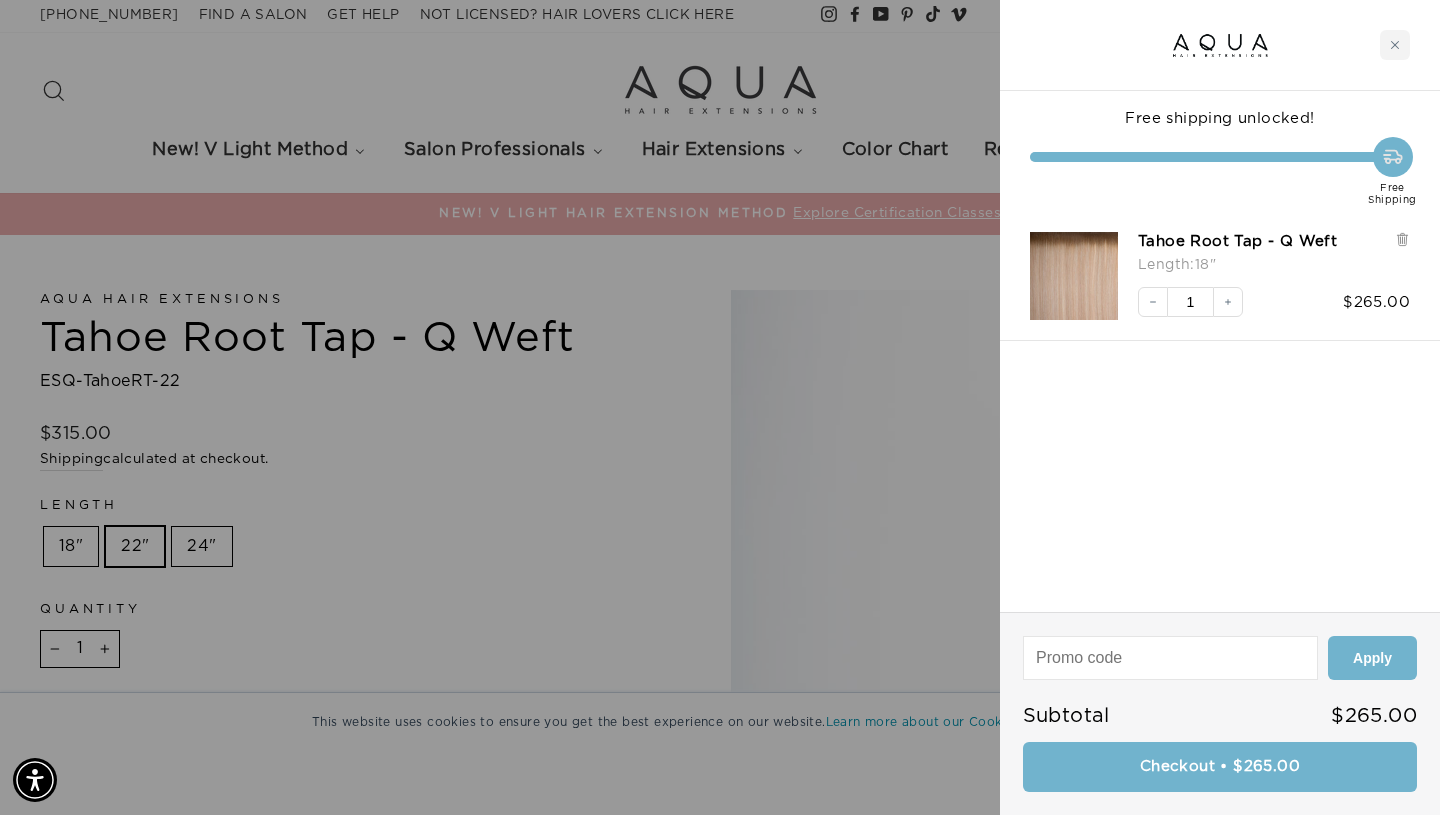 click on "Checkout • $265.00" at bounding box center [1220, 767] 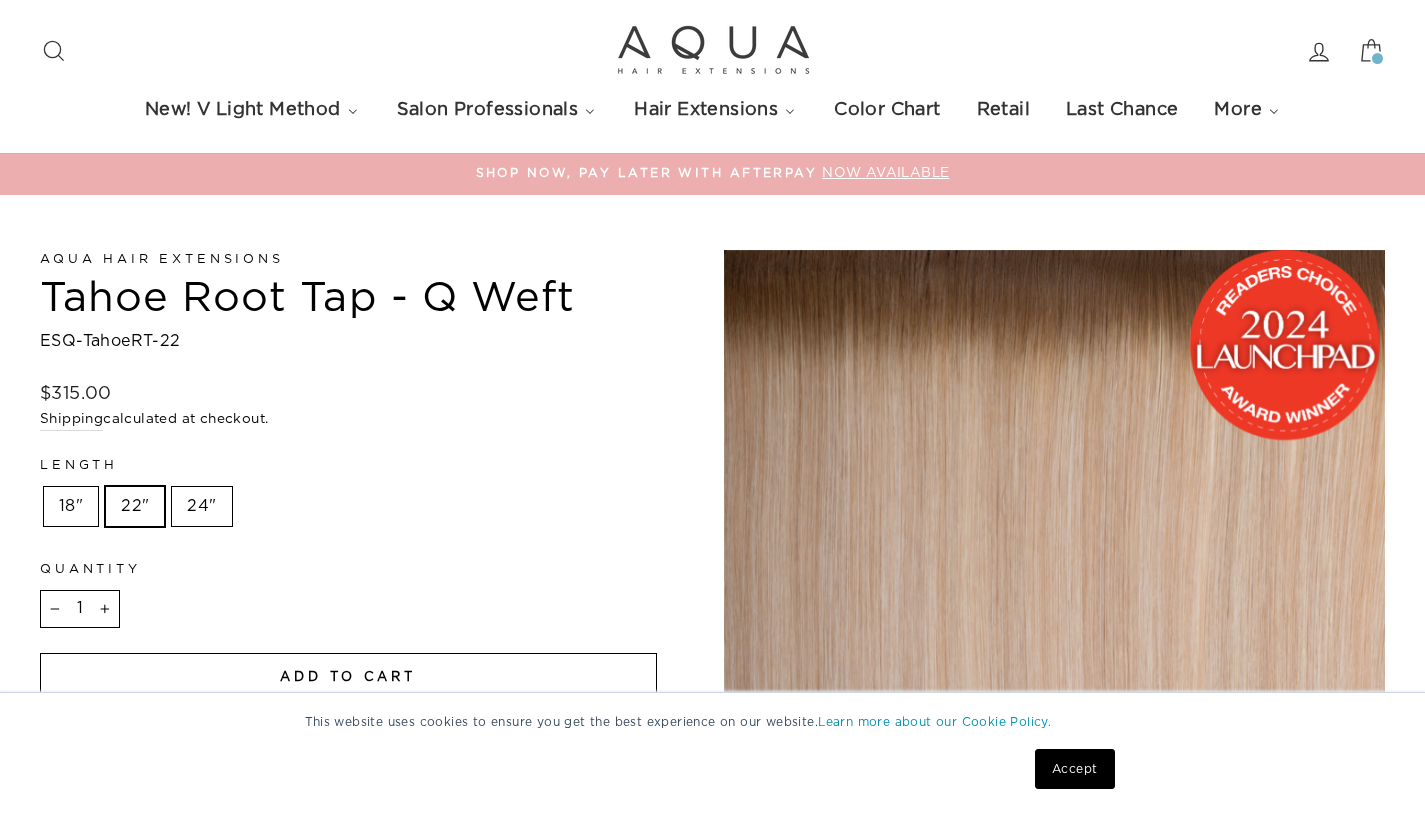 scroll, scrollTop: 159, scrollLeft: 0, axis: vertical 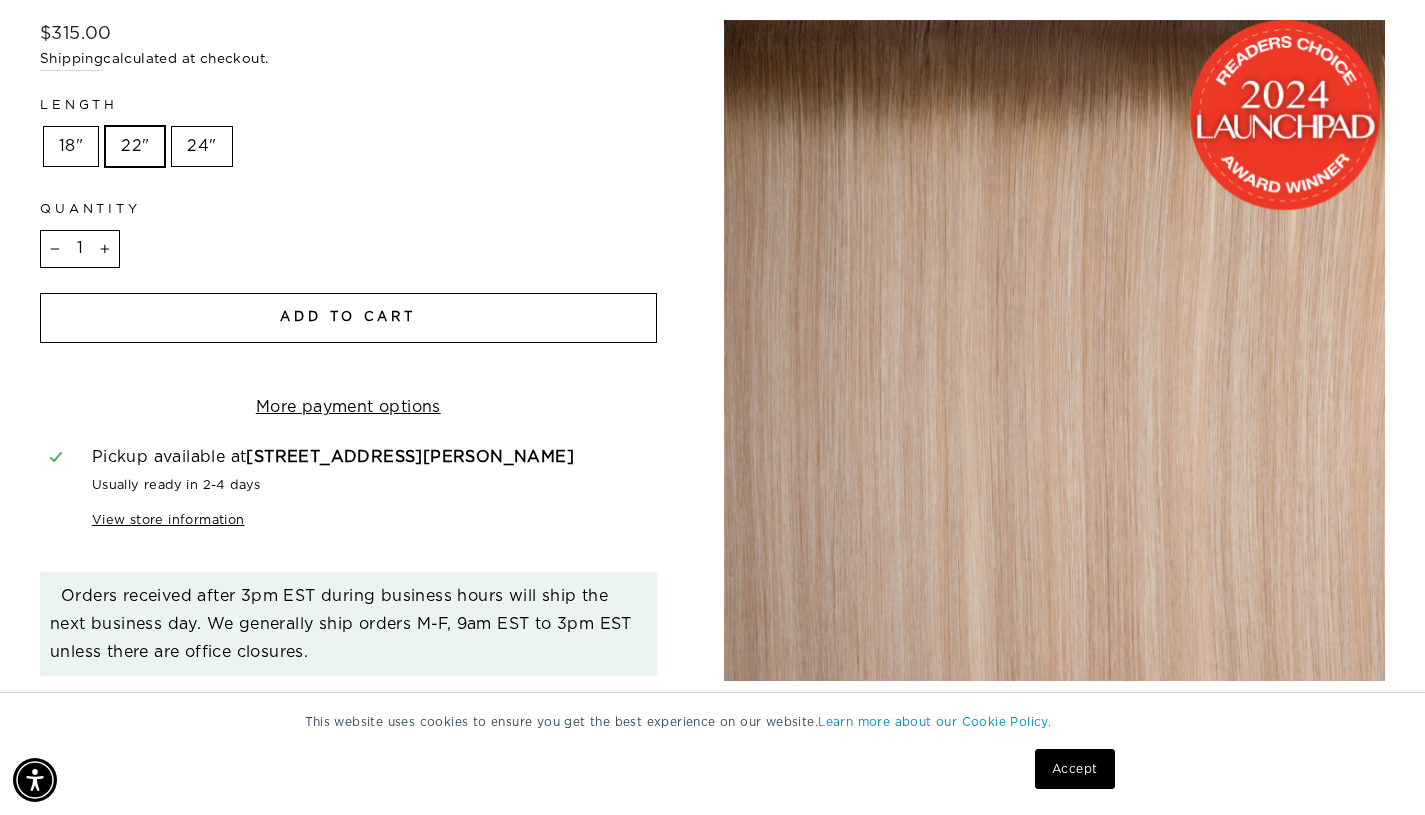 click on "Add to cart" at bounding box center (348, 318) 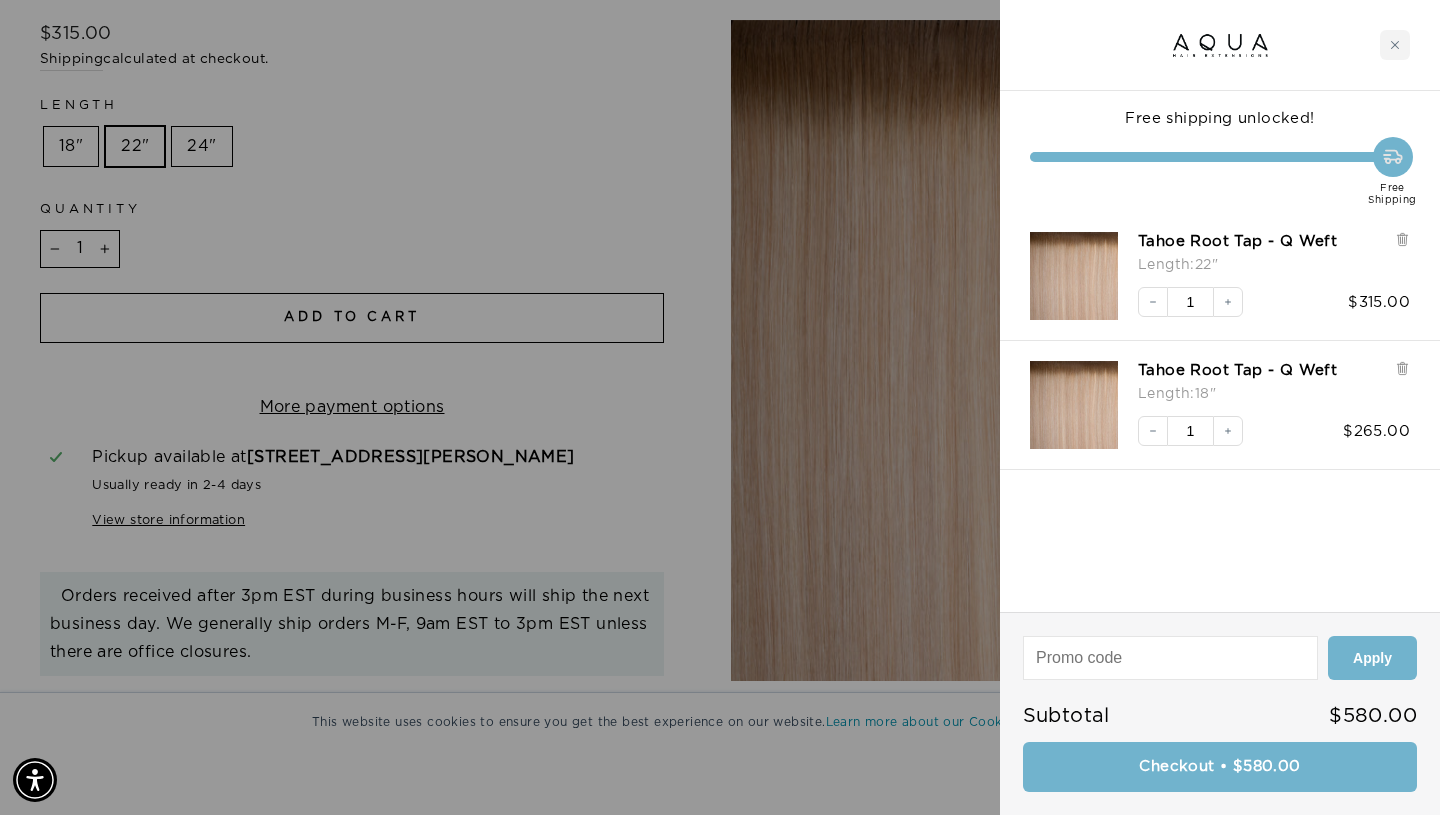 click 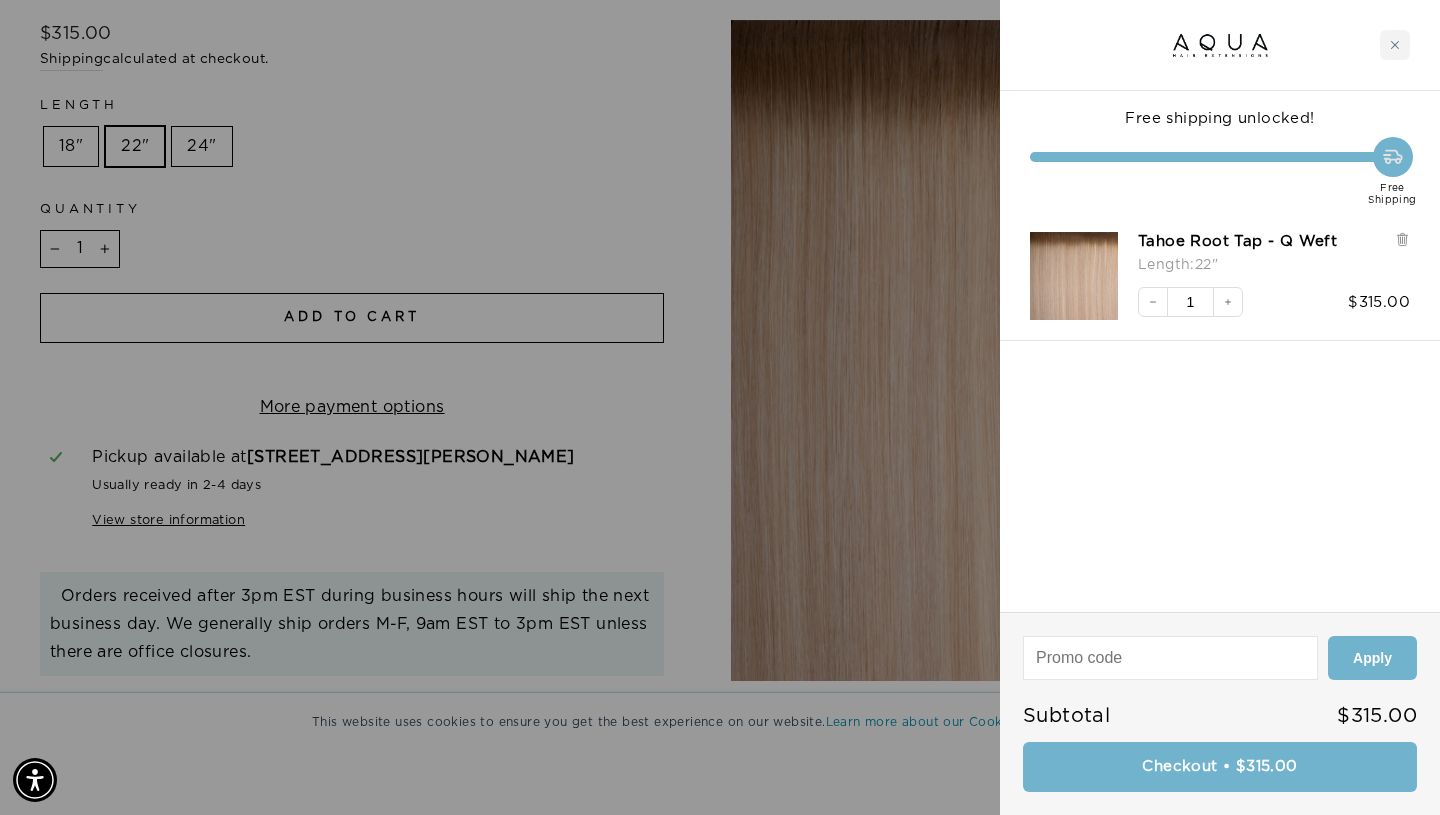 click on "Checkout • $315.00" at bounding box center [1220, 767] 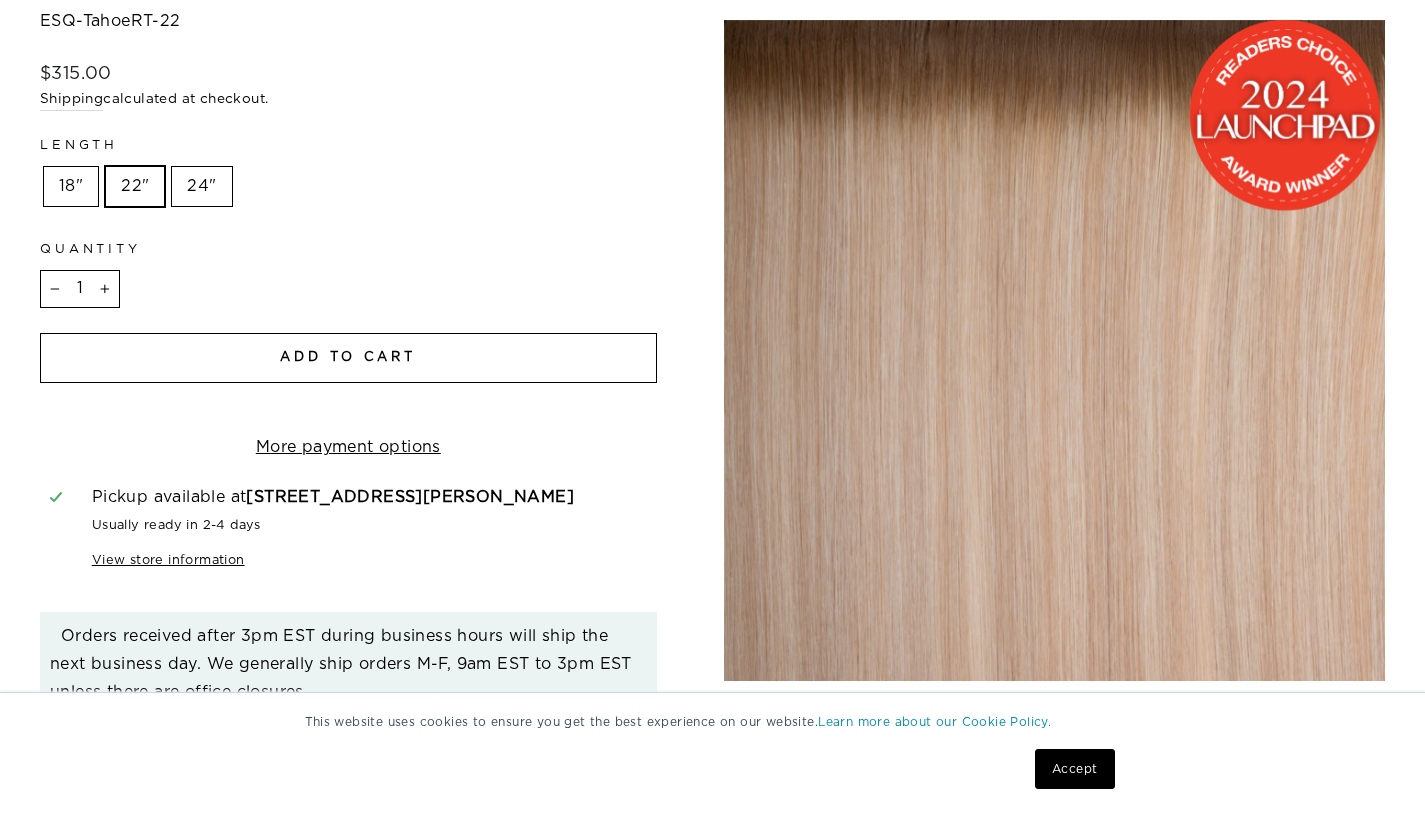 scroll, scrollTop: 0, scrollLeft: 0, axis: both 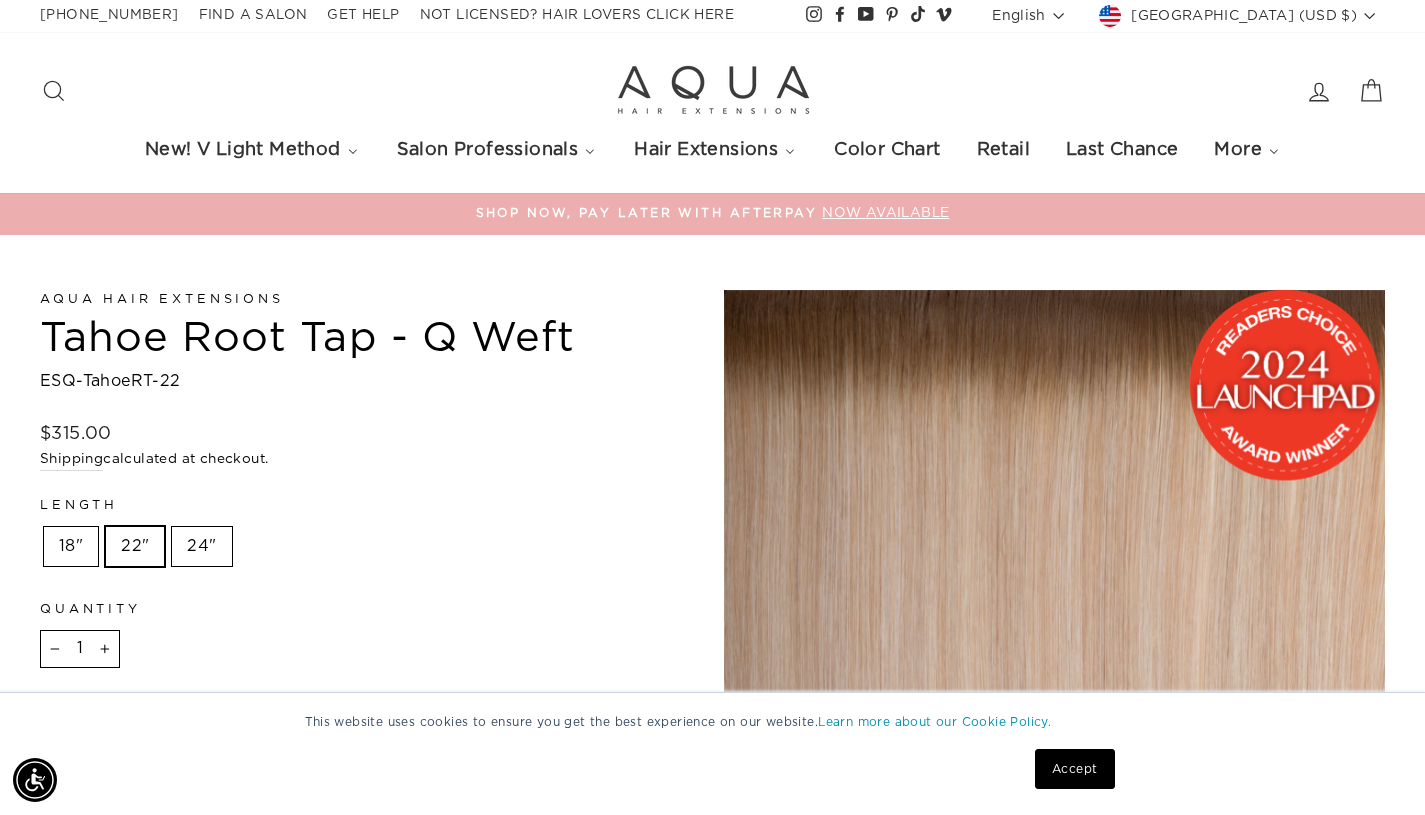 click 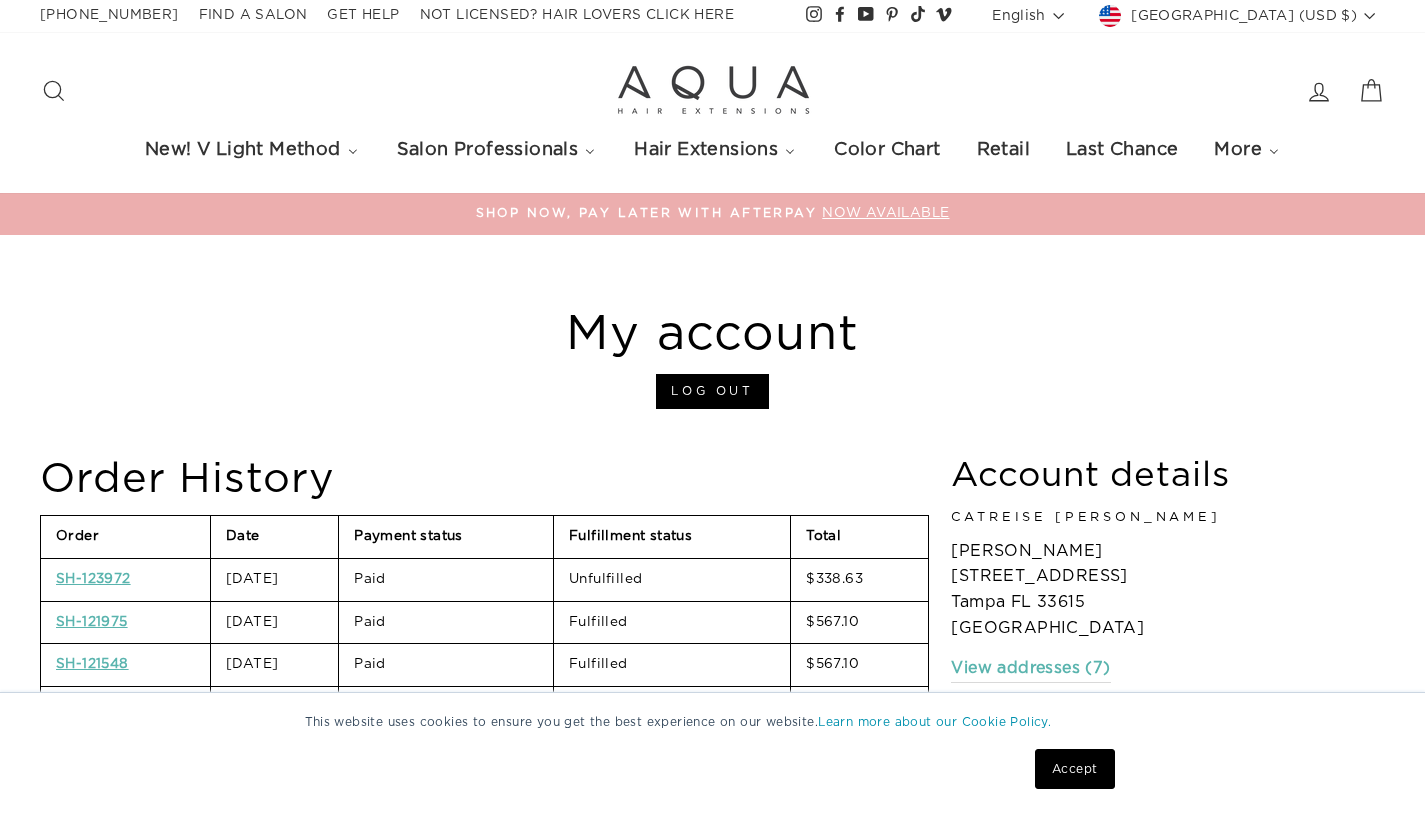 scroll, scrollTop: 0, scrollLeft: 0, axis: both 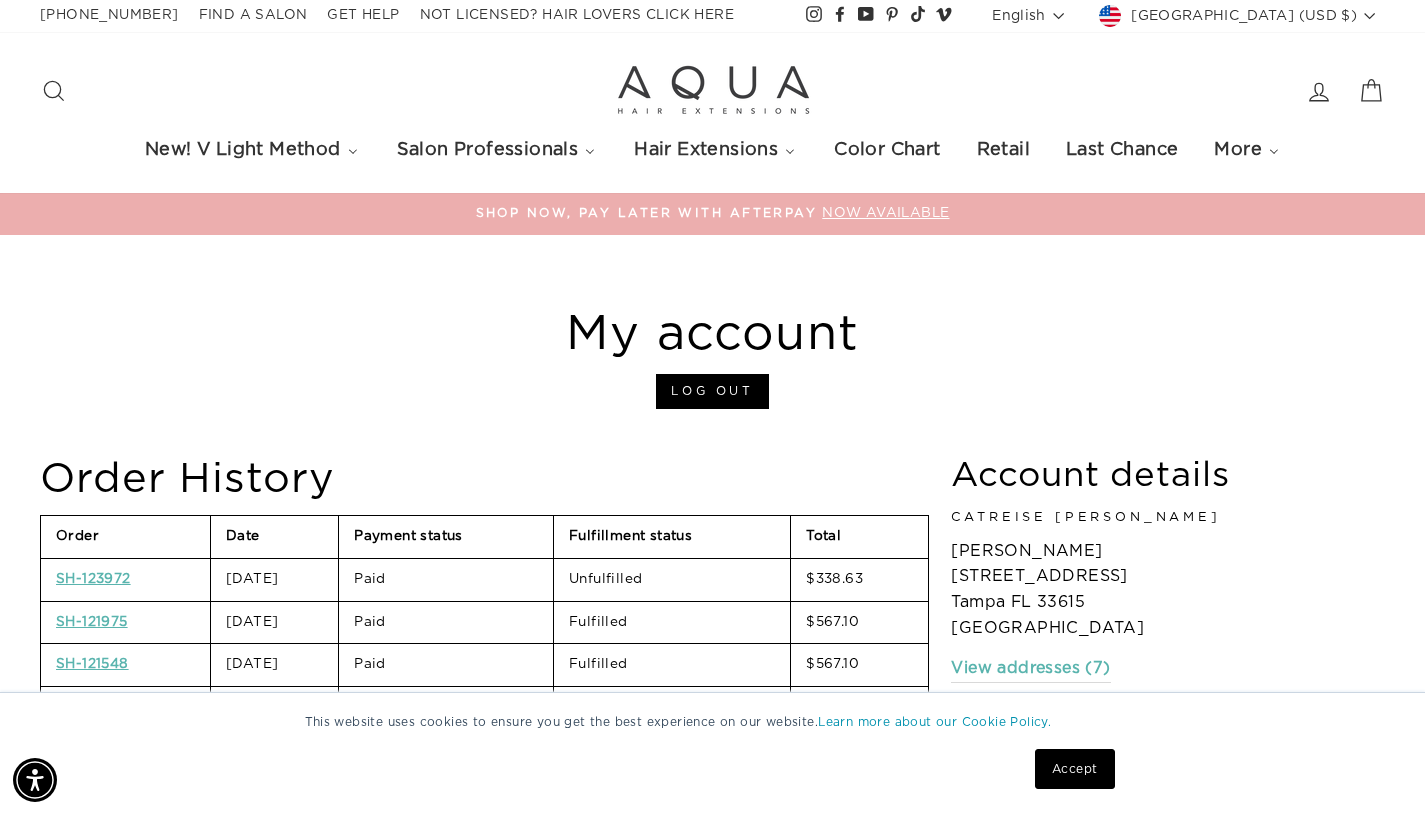 click on "My account
Log out" at bounding box center [712, 359] 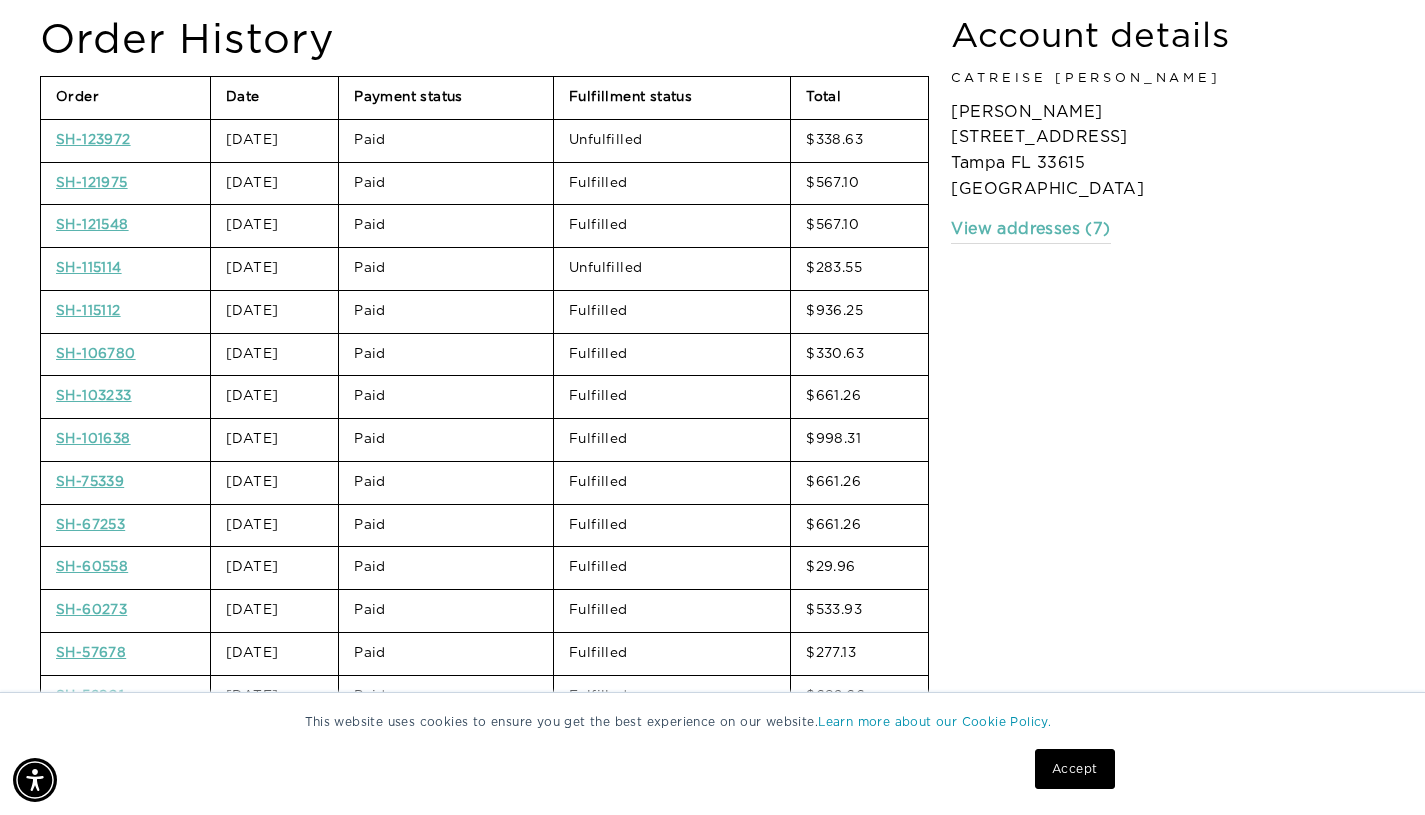 scroll, scrollTop: 440, scrollLeft: 0, axis: vertical 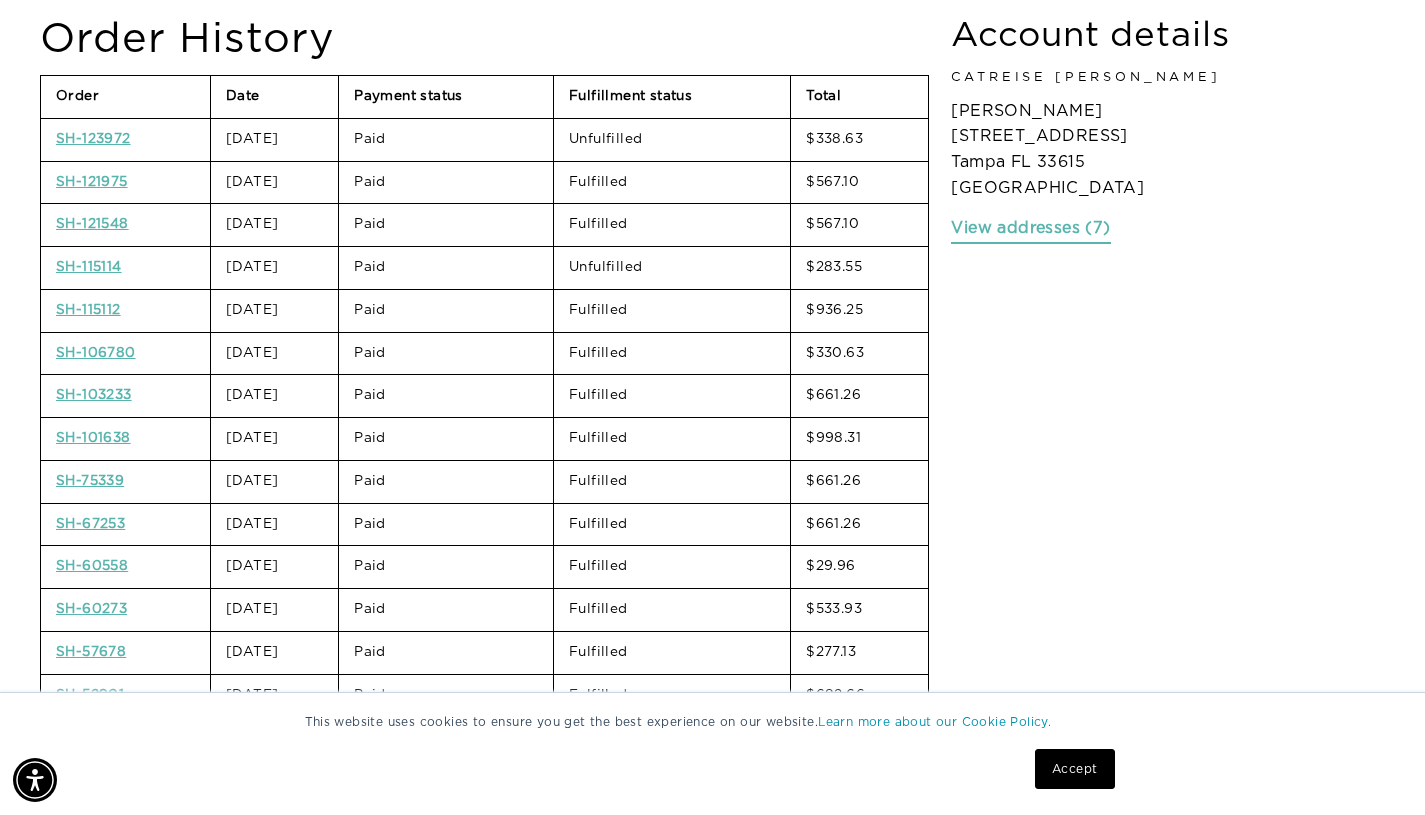 click on "View addresses (7)" at bounding box center [1030, 229] 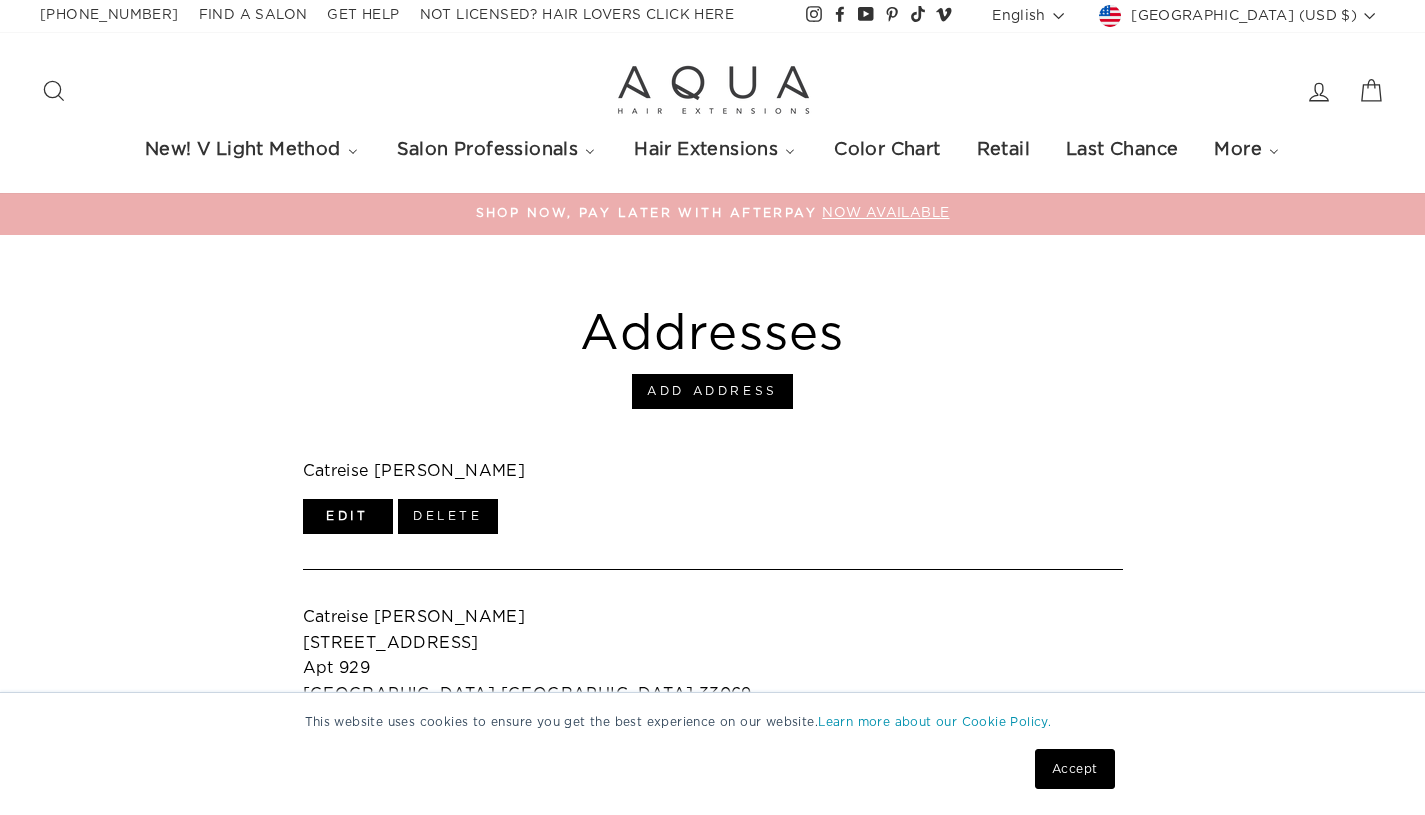 scroll, scrollTop: 0, scrollLeft: 0, axis: both 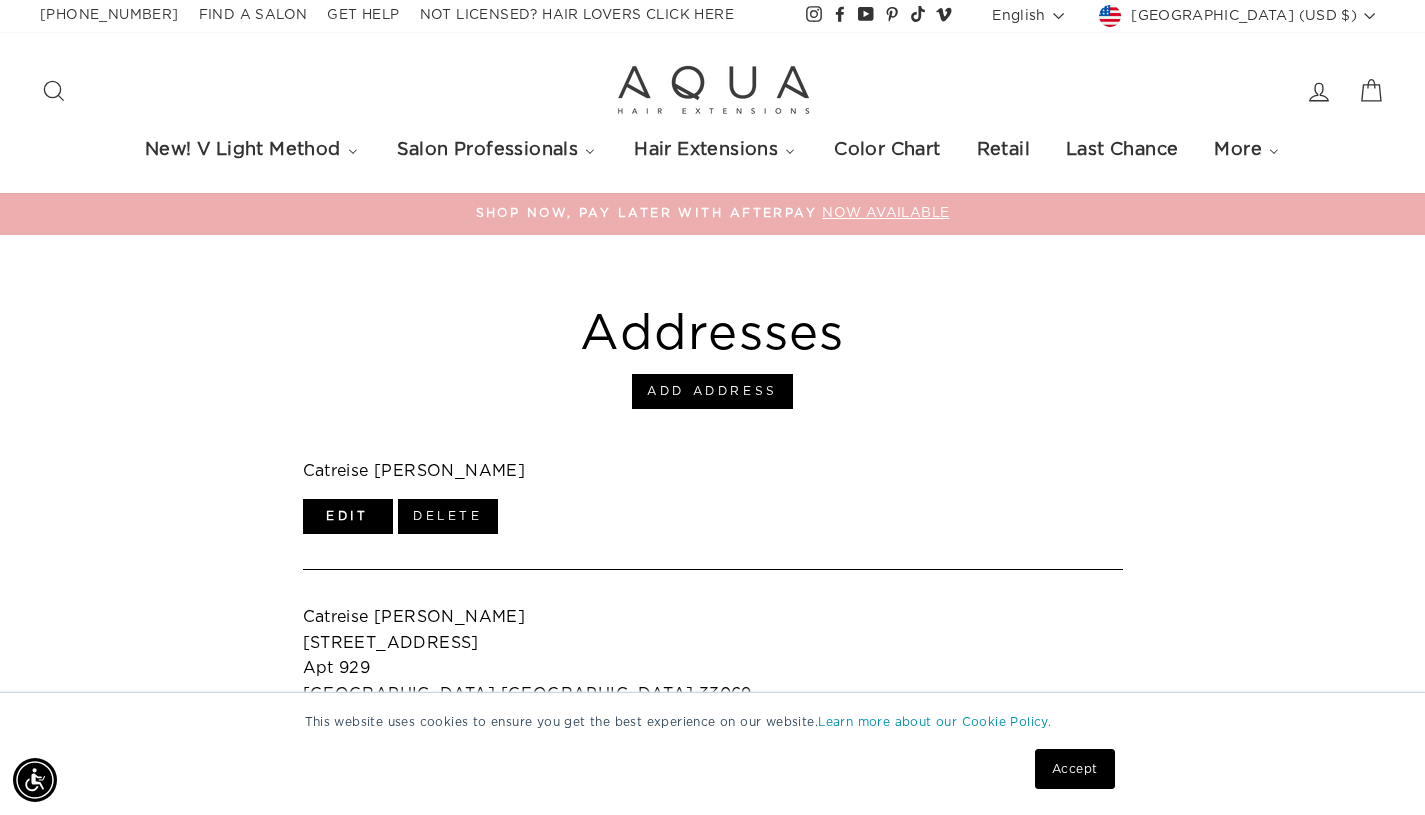 click on "Edit
Delete" at bounding box center [713, 516] 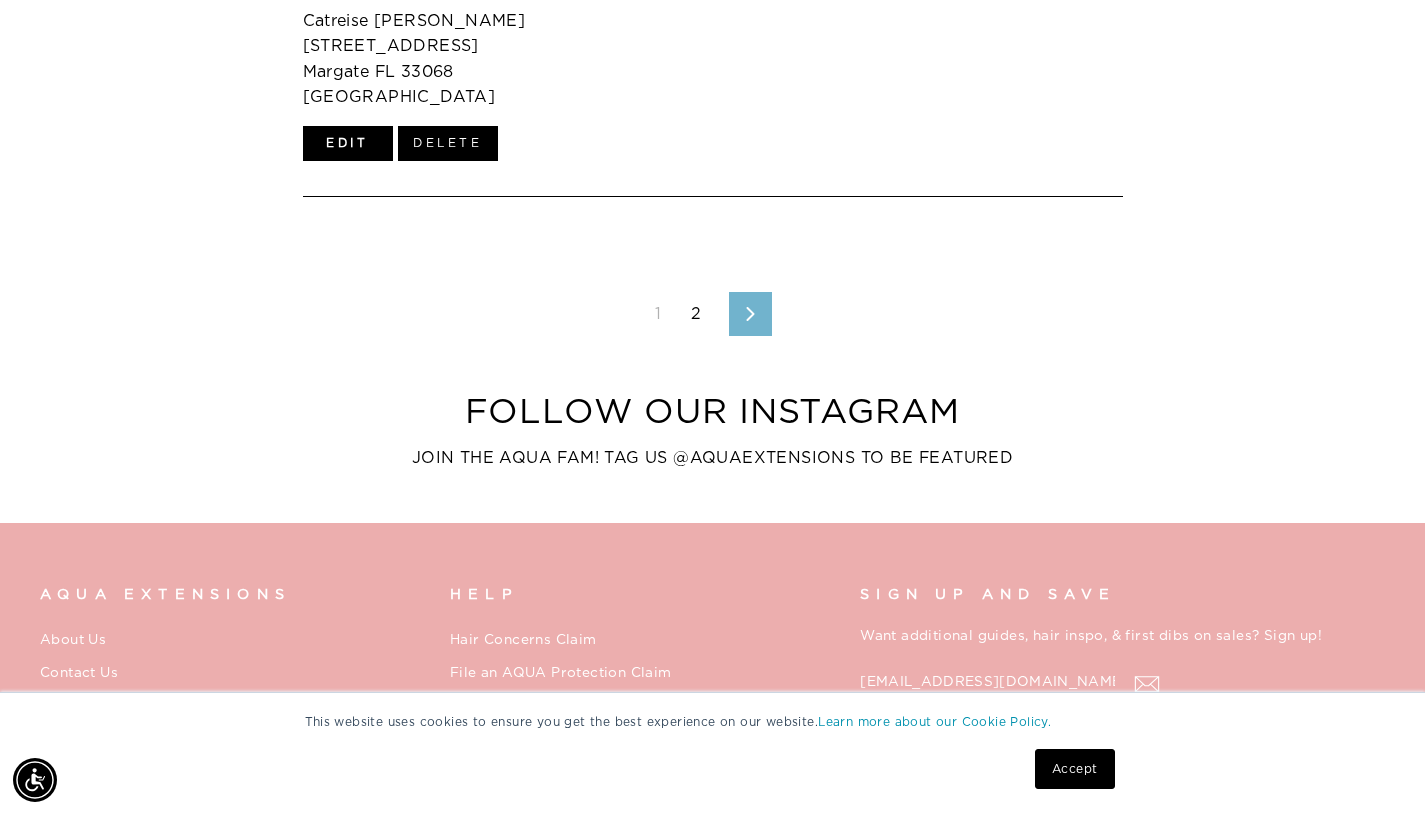 scroll, scrollTop: 1320, scrollLeft: 0, axis: vertical 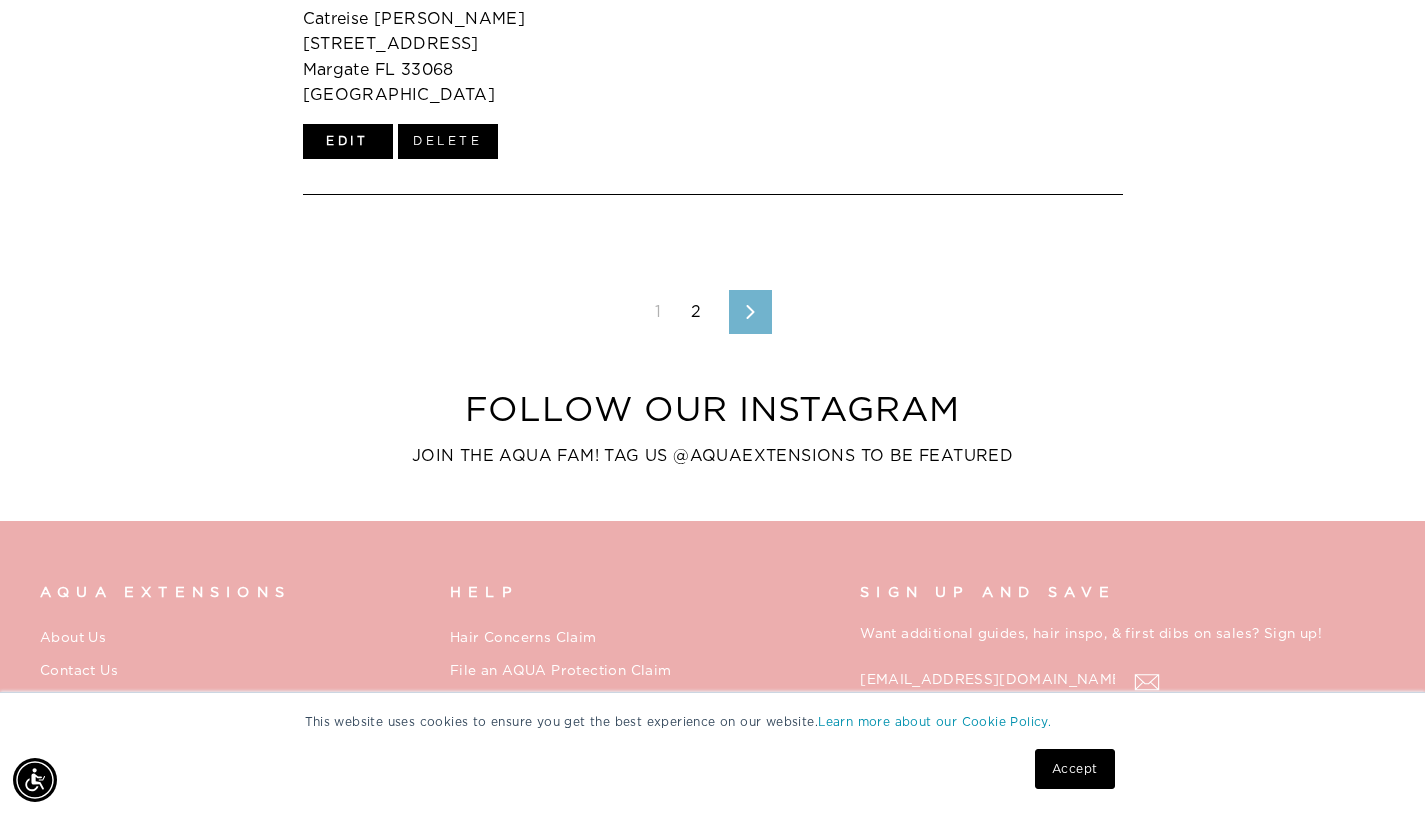 click on "2" at bounding box center (696, 312) 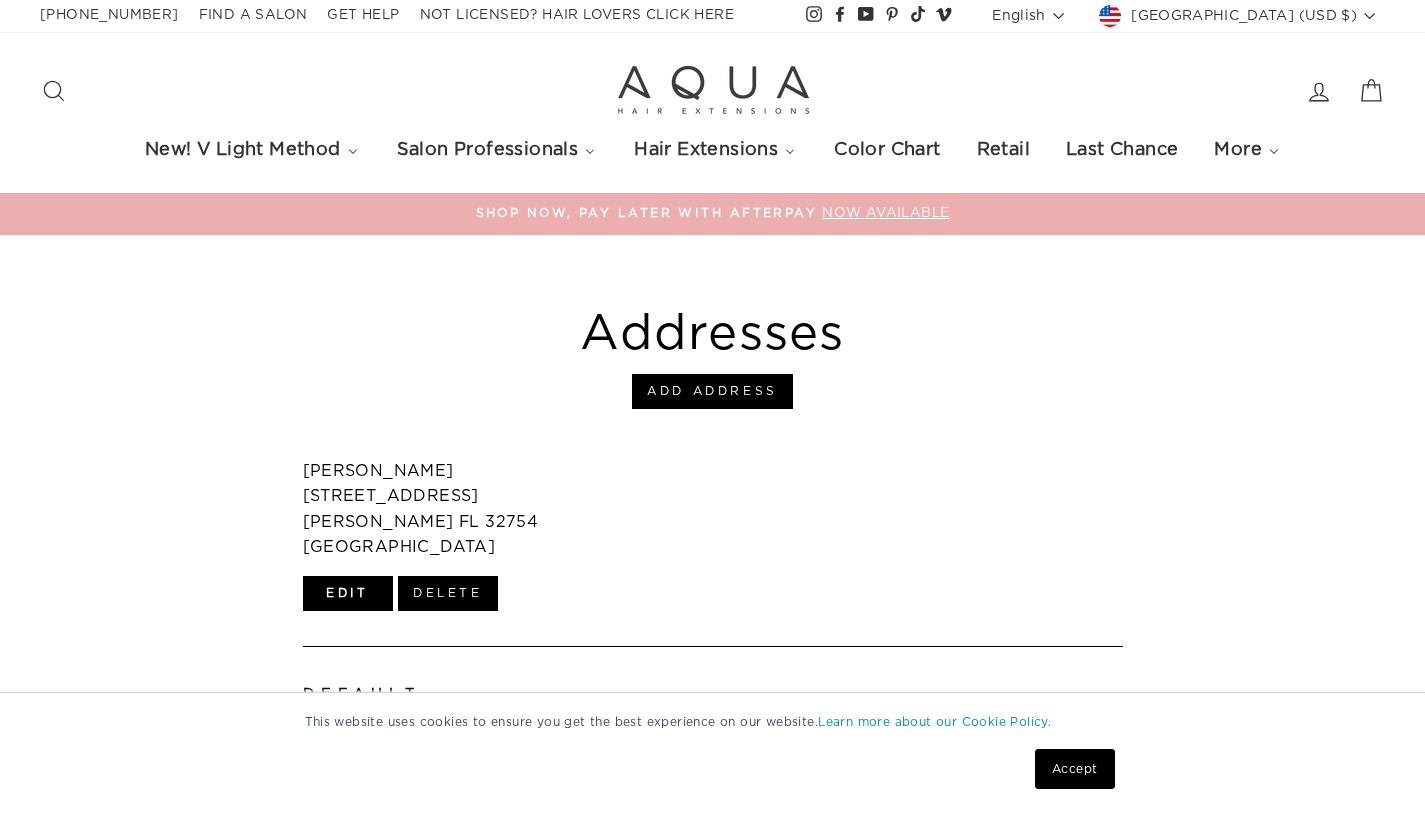 scroll, scrollTop: 0, scrollLeft: 0, axis: both 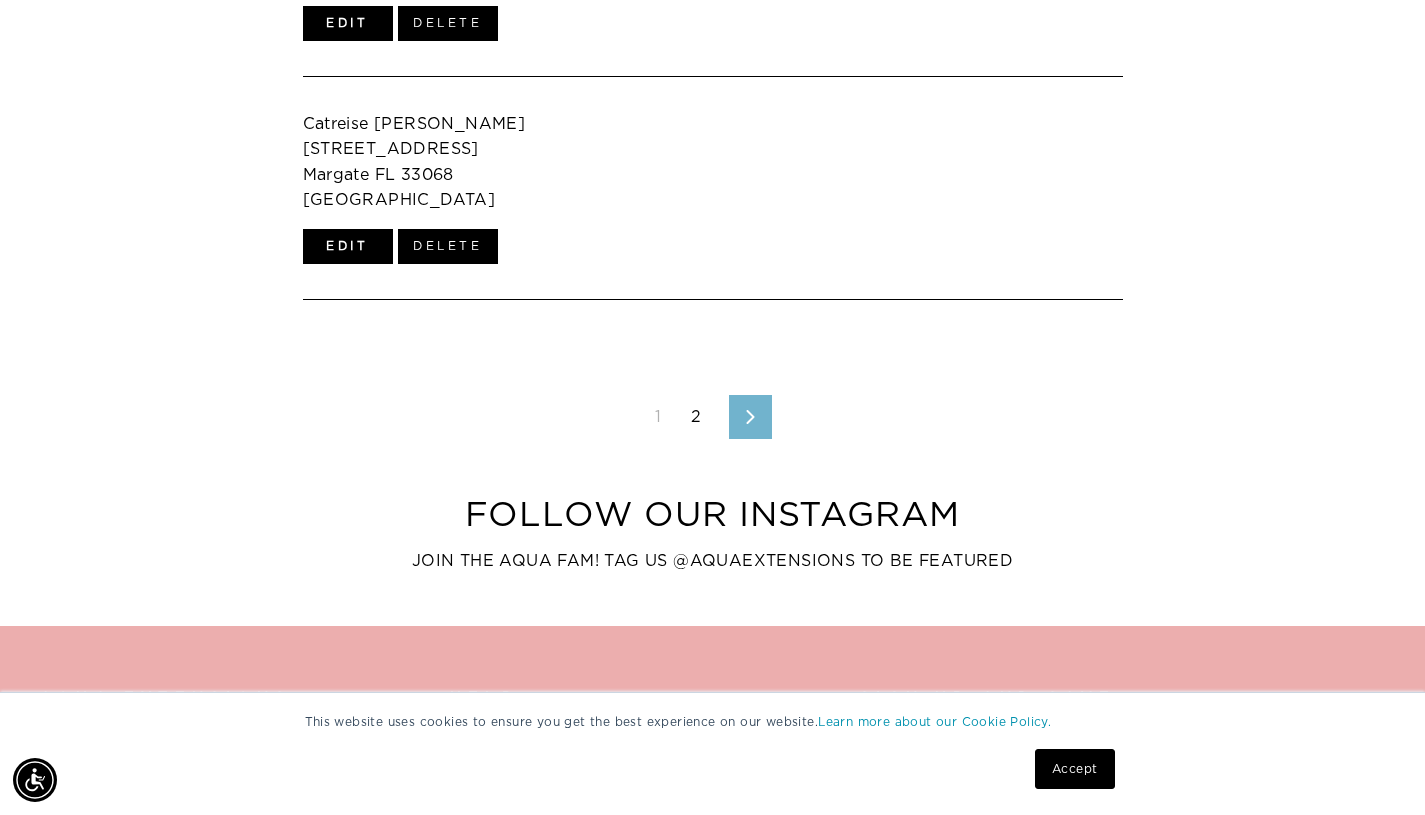 click on "2" at bounding box center (696, 417) 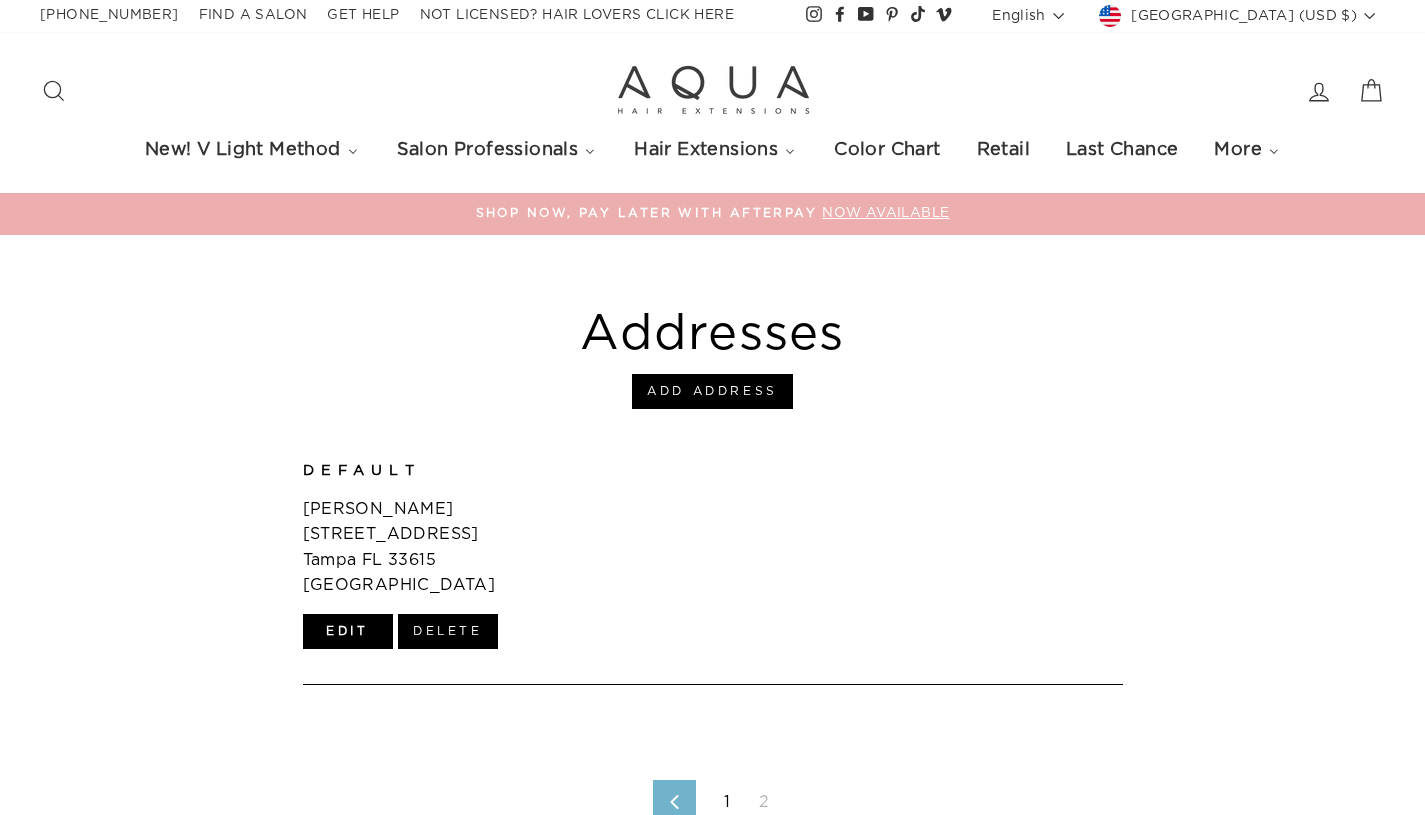 scroll, scrollTop: 0, scrollLeft: 0, axis: both 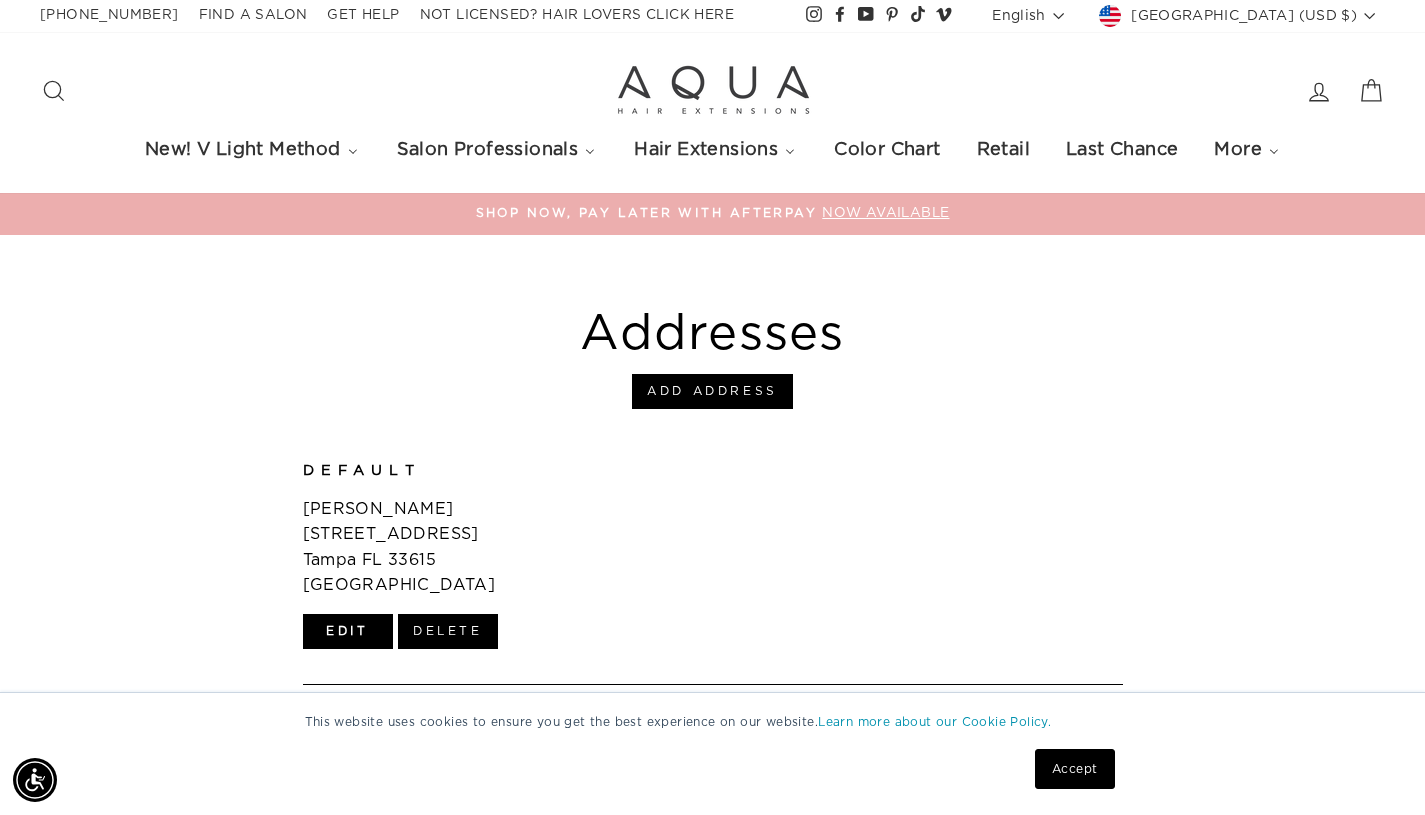 click on "Delete" at bounding box center [448, 631] 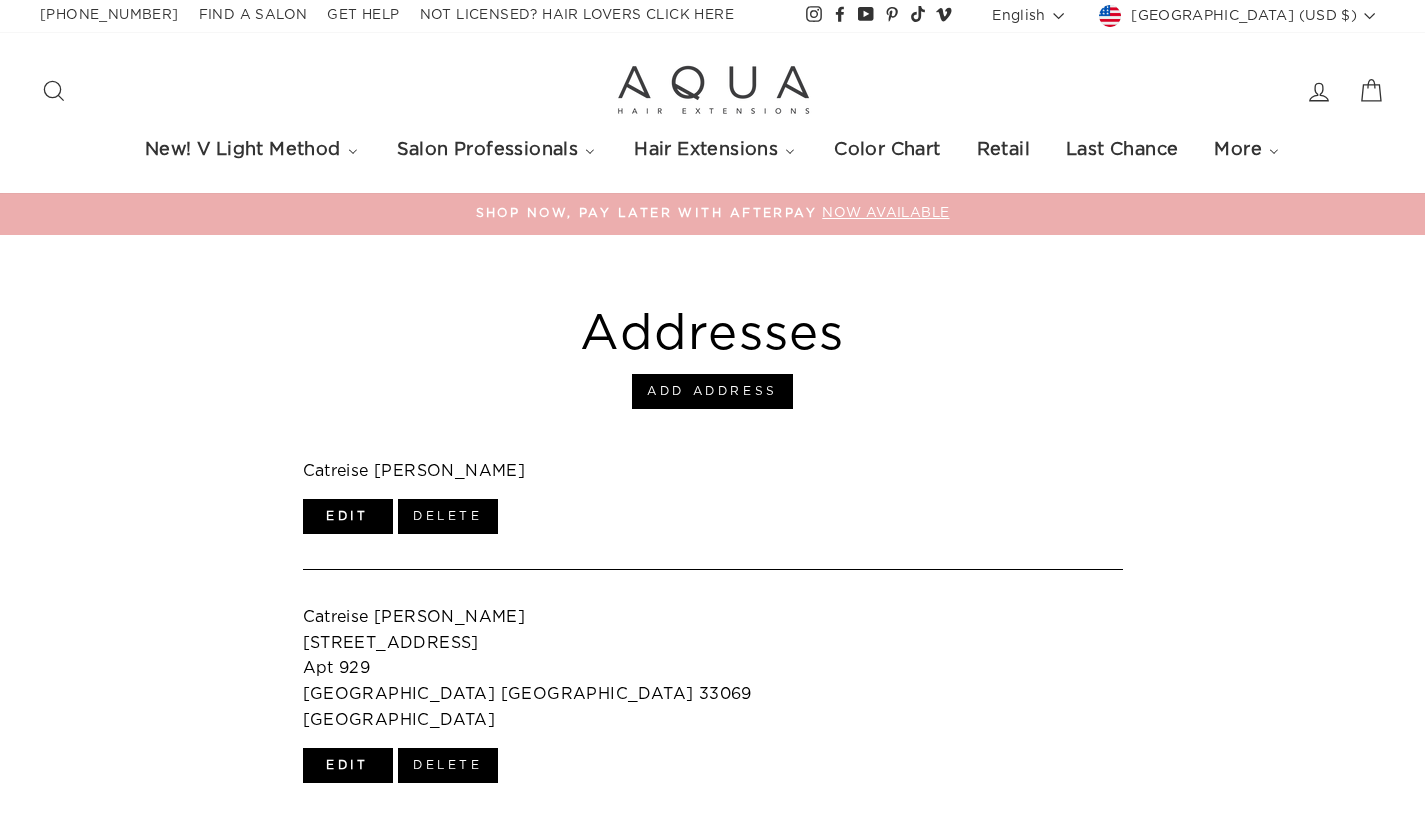 scroll, scrollTop: 0, scrollLeft: 0, axis: both 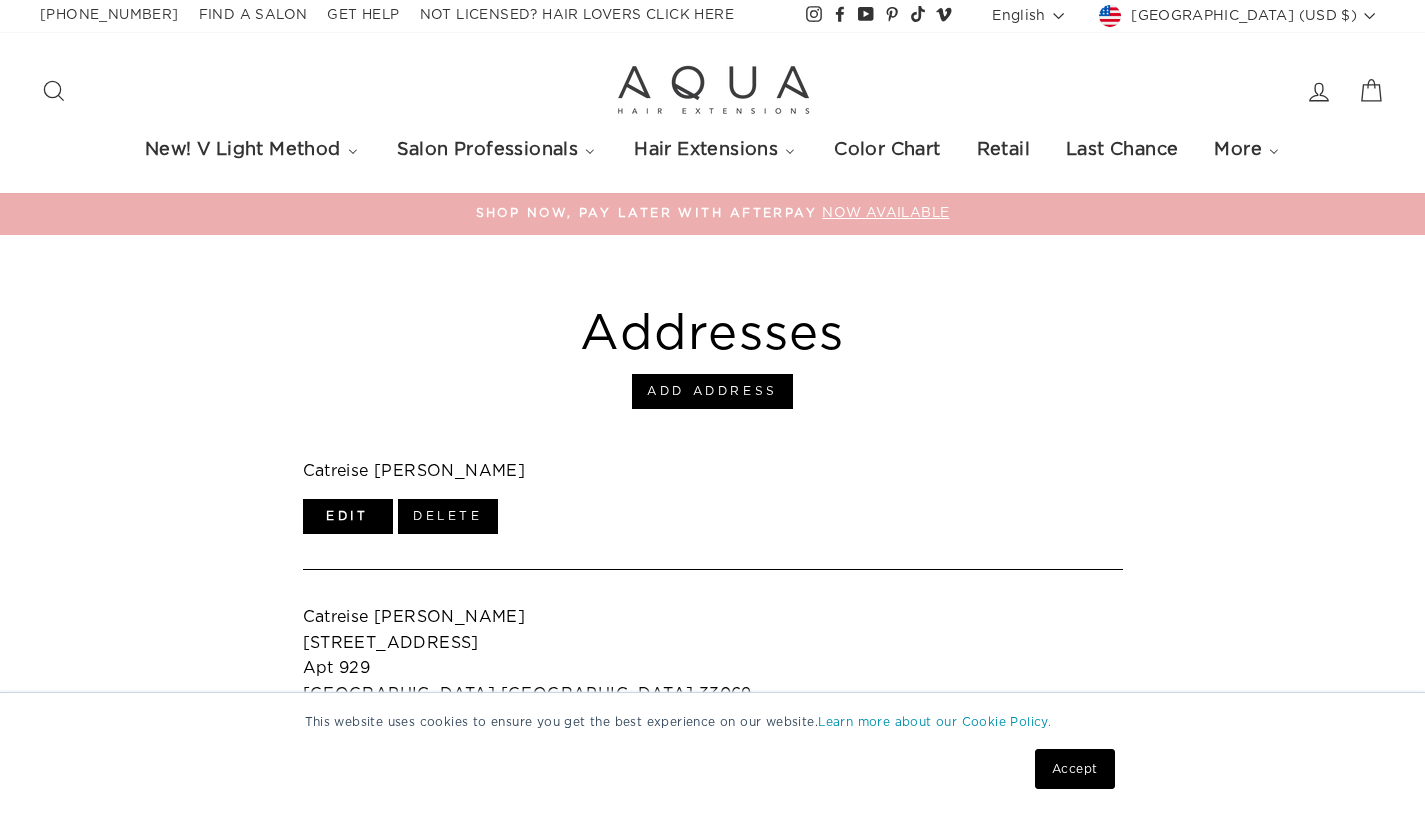 click 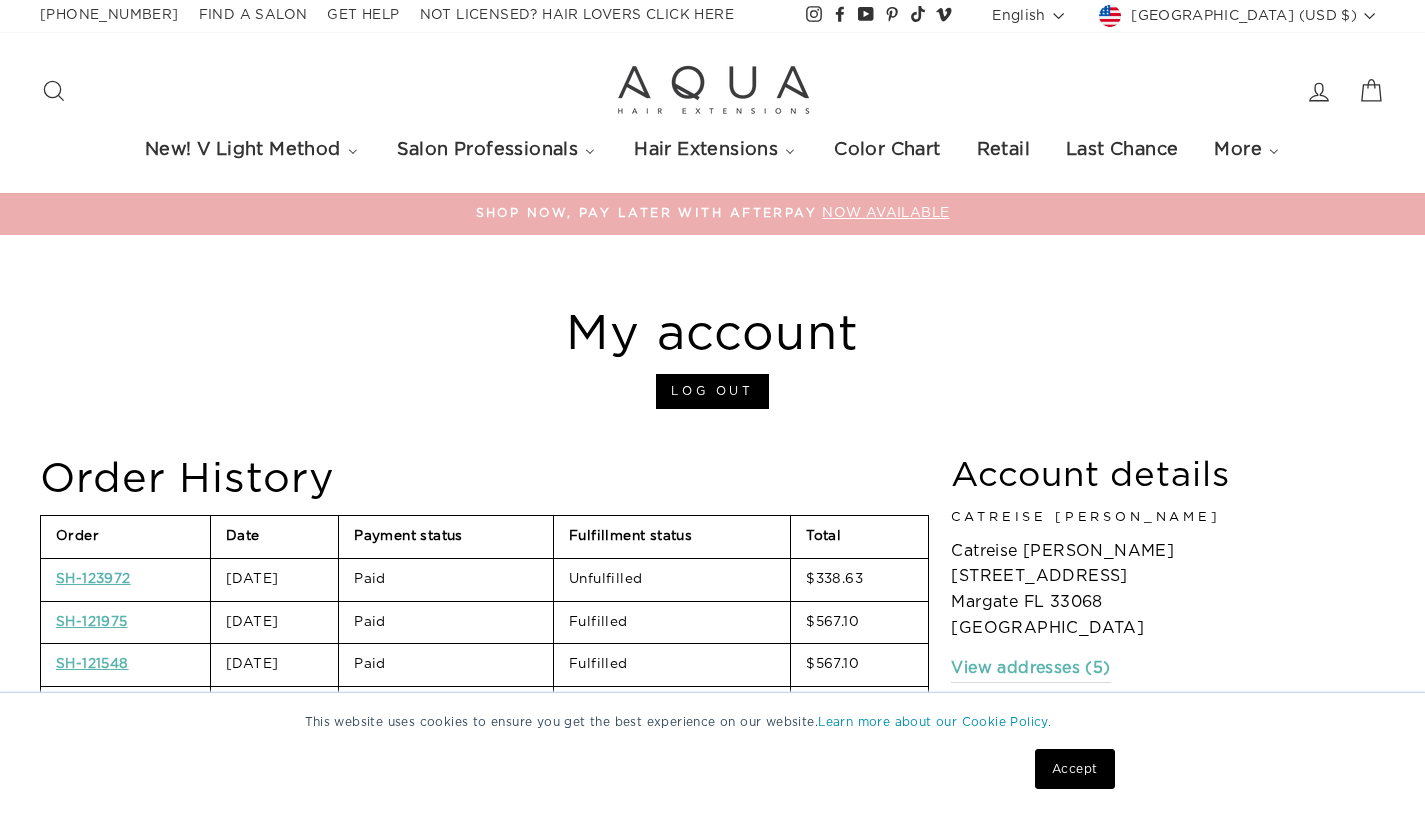 scroll, scrollTop: 0, scrollLeft: 0, axis: both 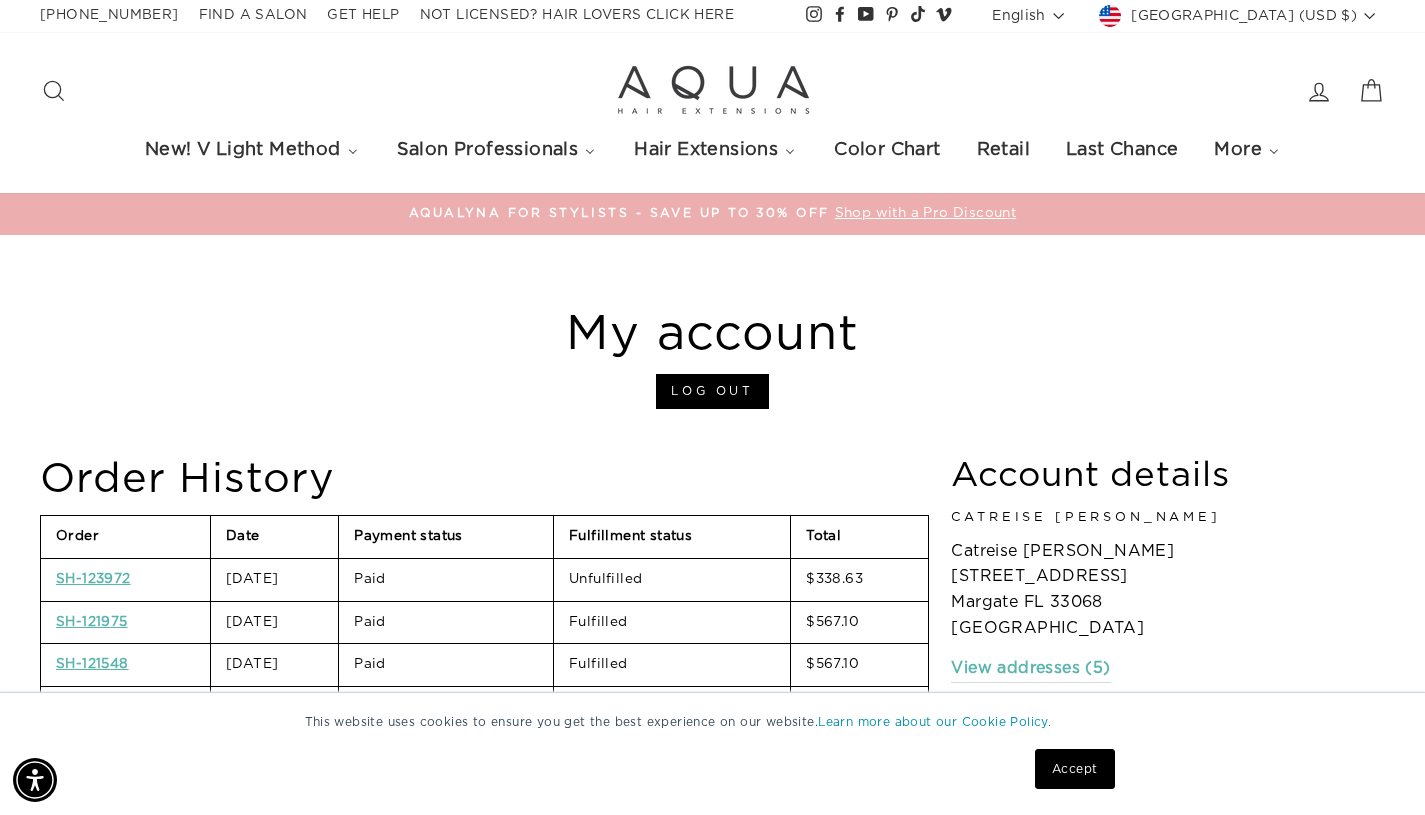 click on "[GEOGRAPHIC_DATA] (USD $)" at bounding box center [1239, 16] 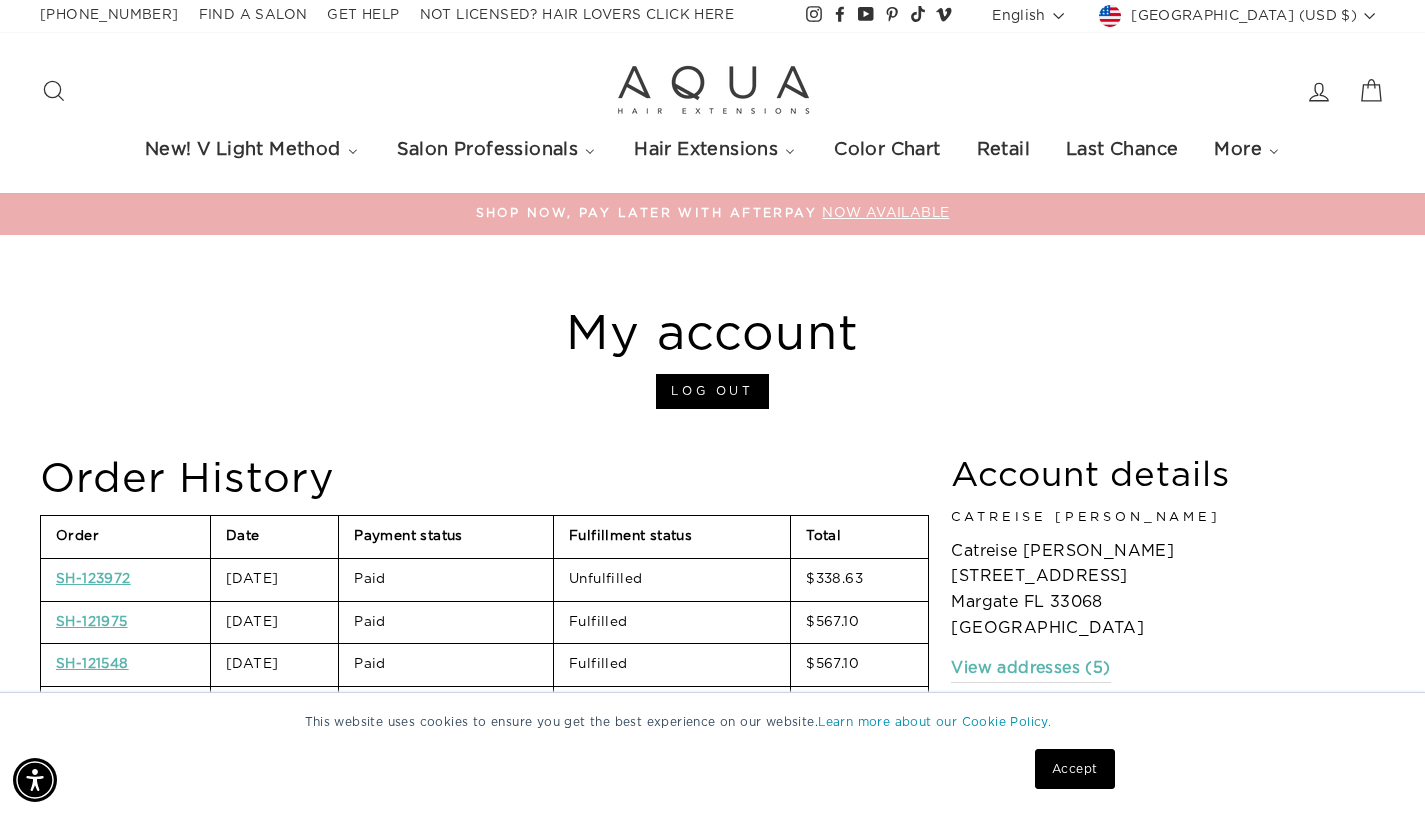 click on "Search
Site navigation
Account
Search
Cart" at bounding box center (712, 91) 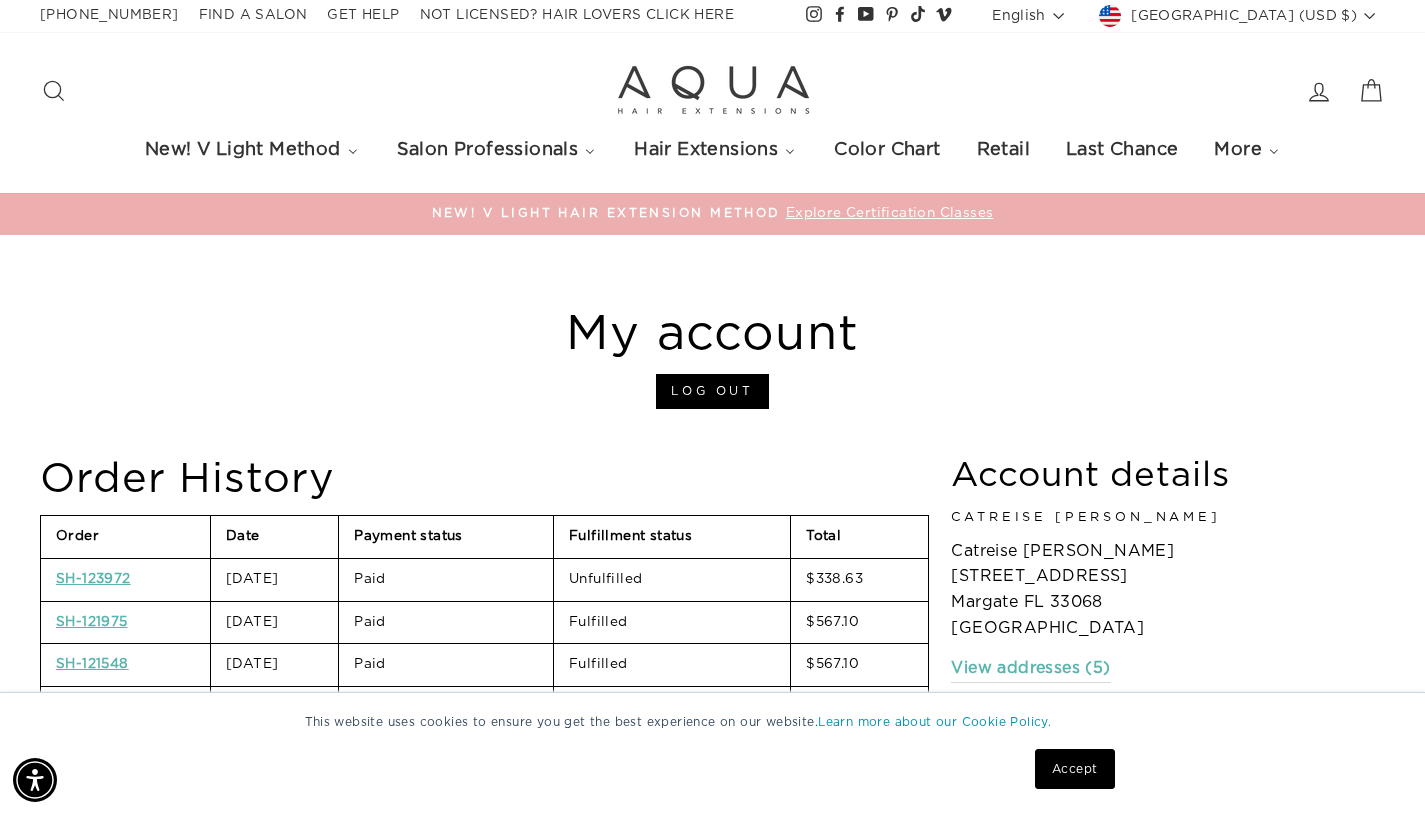 click 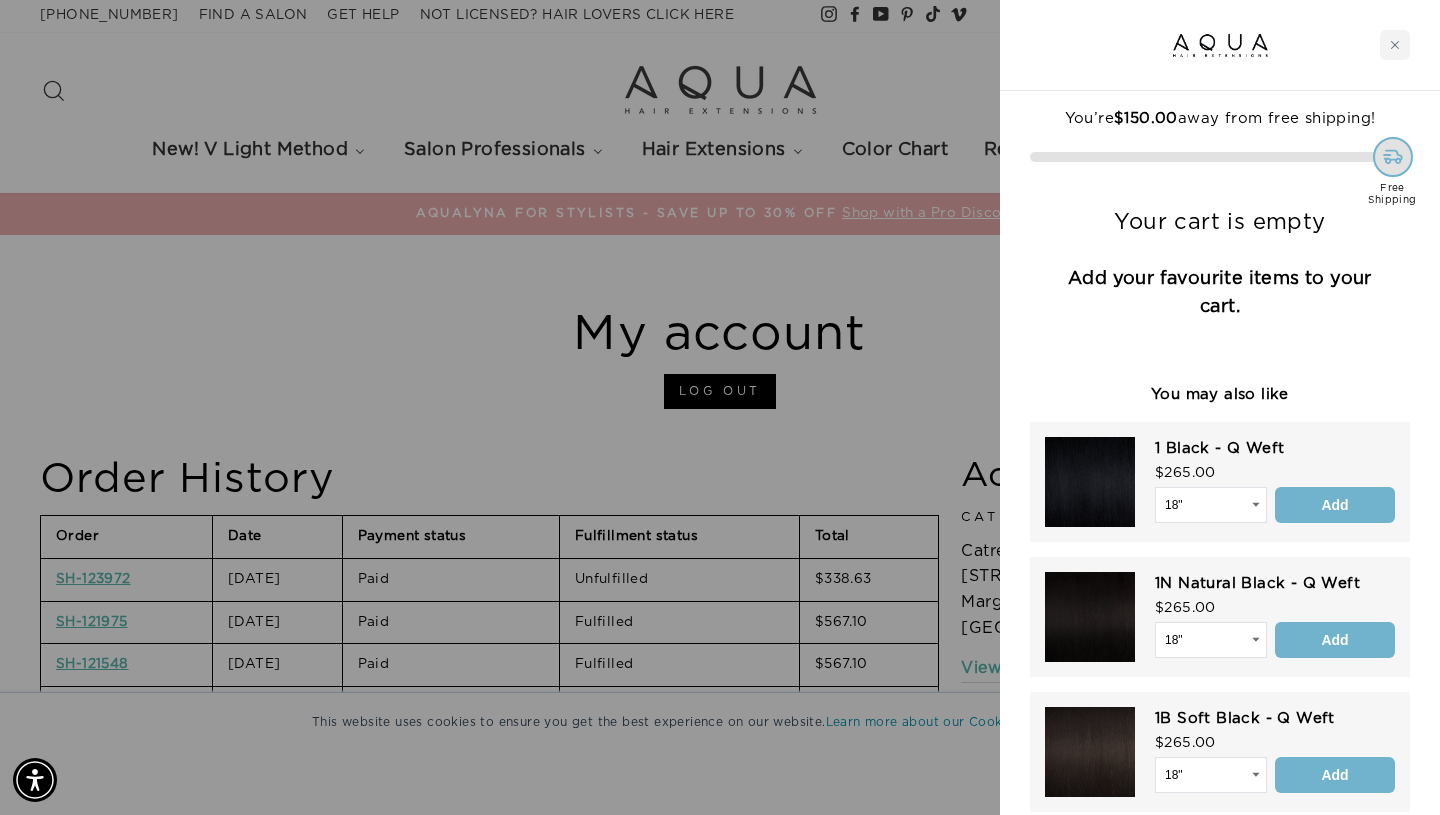 click at bounding box center (720, 407) 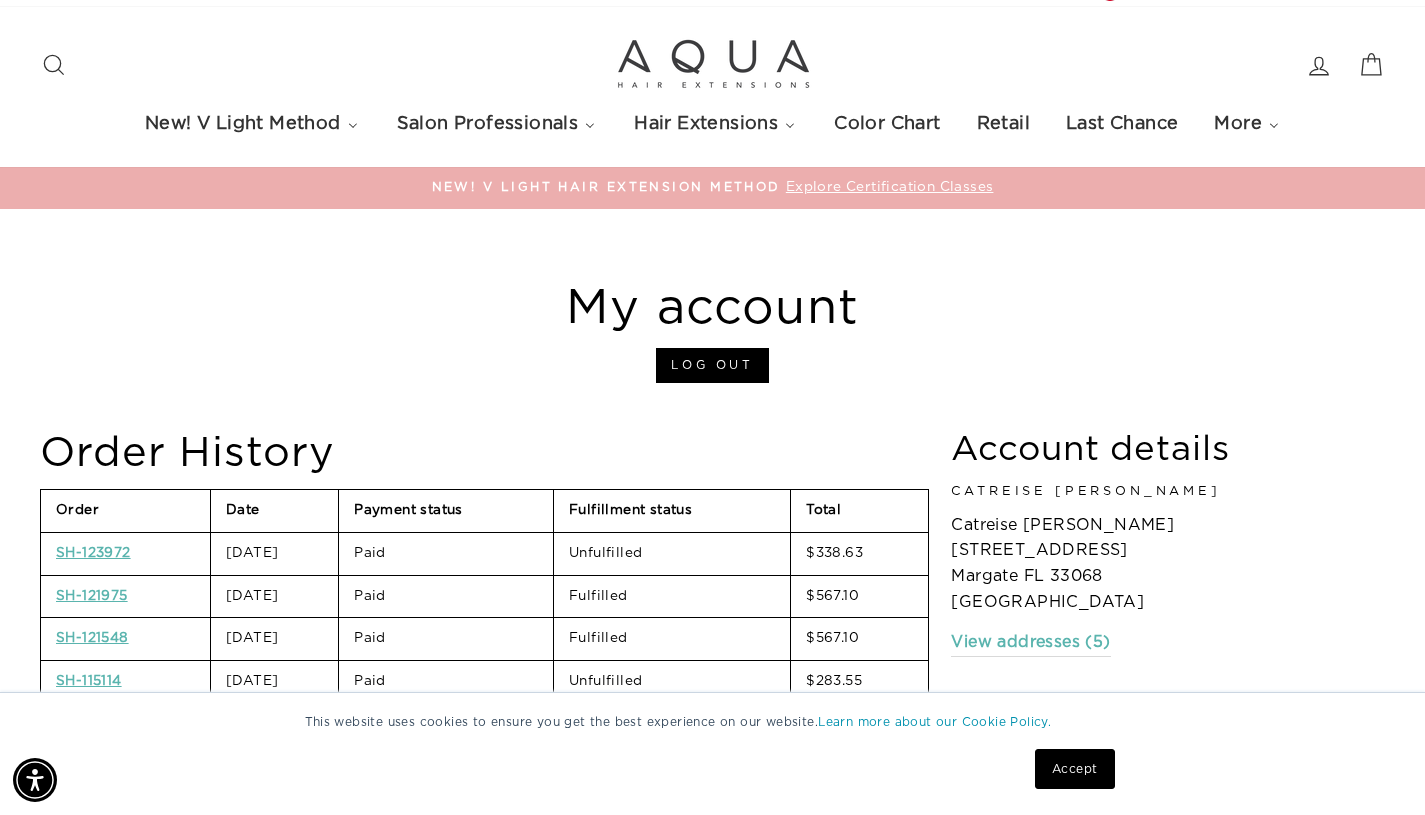 scroll, scrollTop: 0, scrollLeft: 0, axis: both 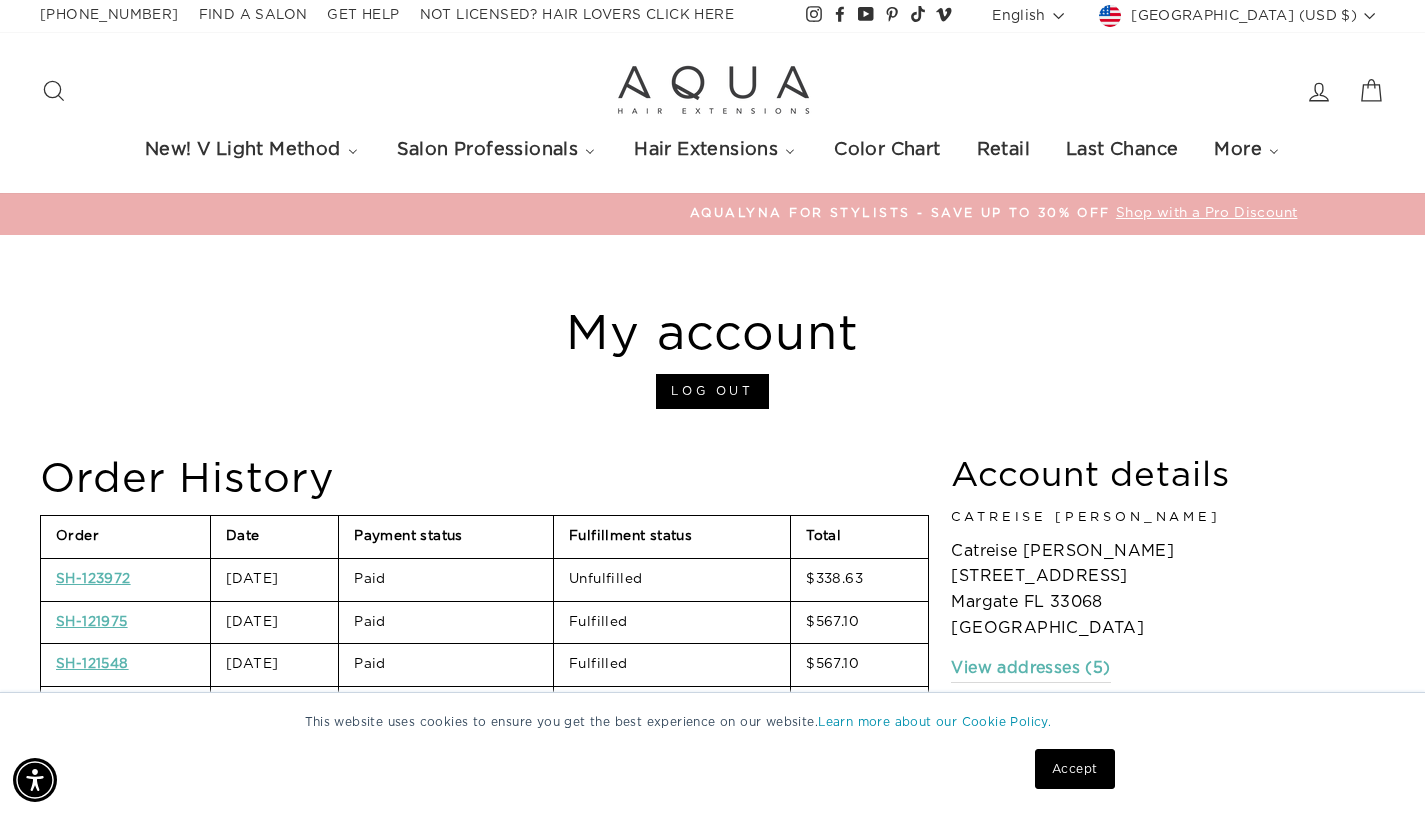 click on "My account
Log out
Order History
Order
Date
Payment status
Fulfillment status
Total
SH-123972
[DATE]
Paid
Unfulfilled
$338.63
SH-121975
[DATE]
Paid
Fulfilled
$567.10
SH-121548
[DATE]
Paid
Fulfilled
$567.10
SH-115114
[DATE]
Paid
Unfulfilled
$283.55
SH-115112
[DATE]
Paid
Fulfilled
$936.25" at bounding box center (712, 726) 